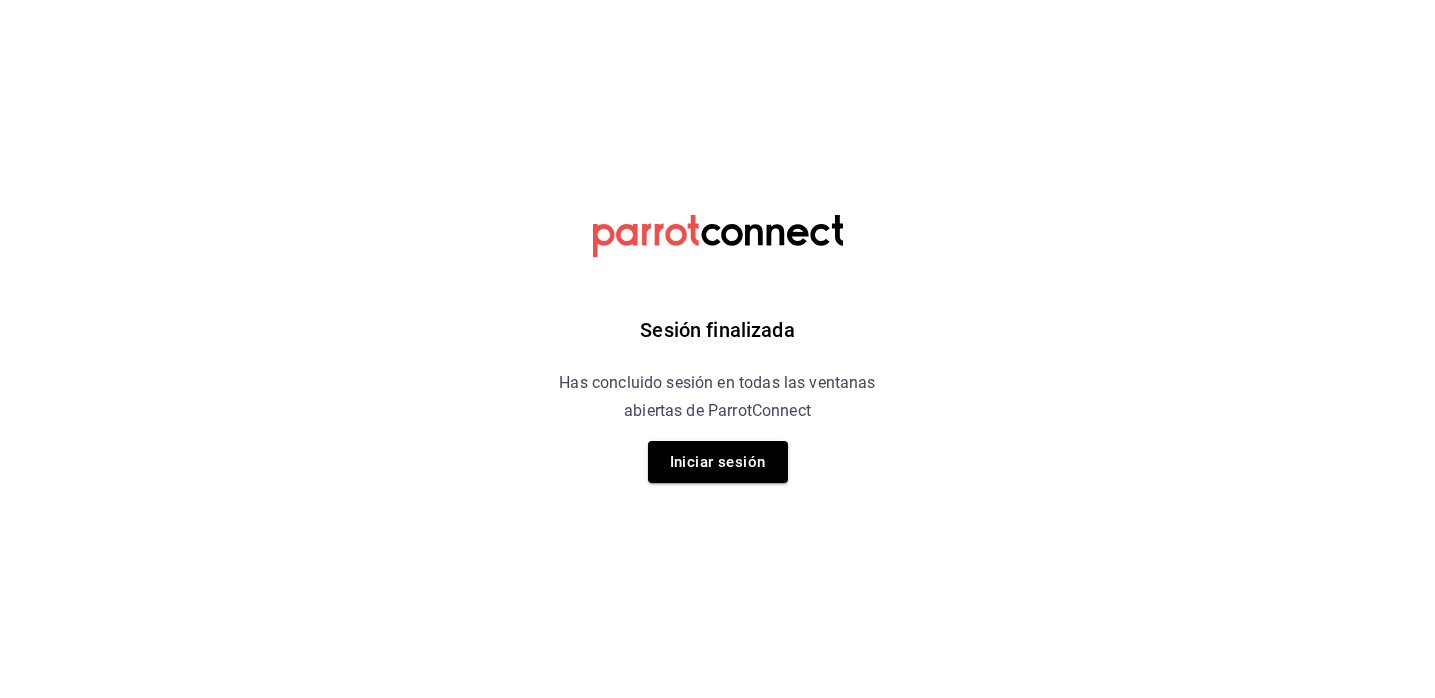 scroll, scrollTop: 0, scrollLeft: 0, axis: both 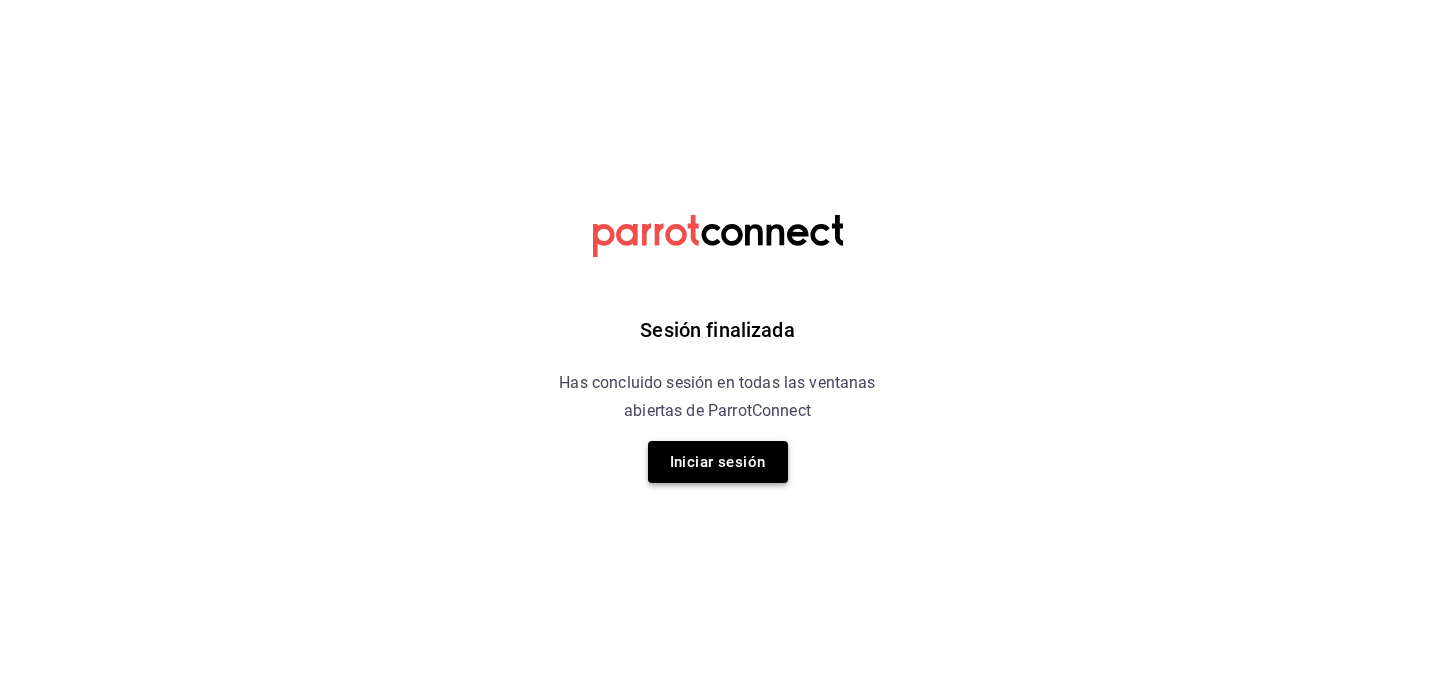 click on "Iniciar sesión" at bounding box center [718, 462] 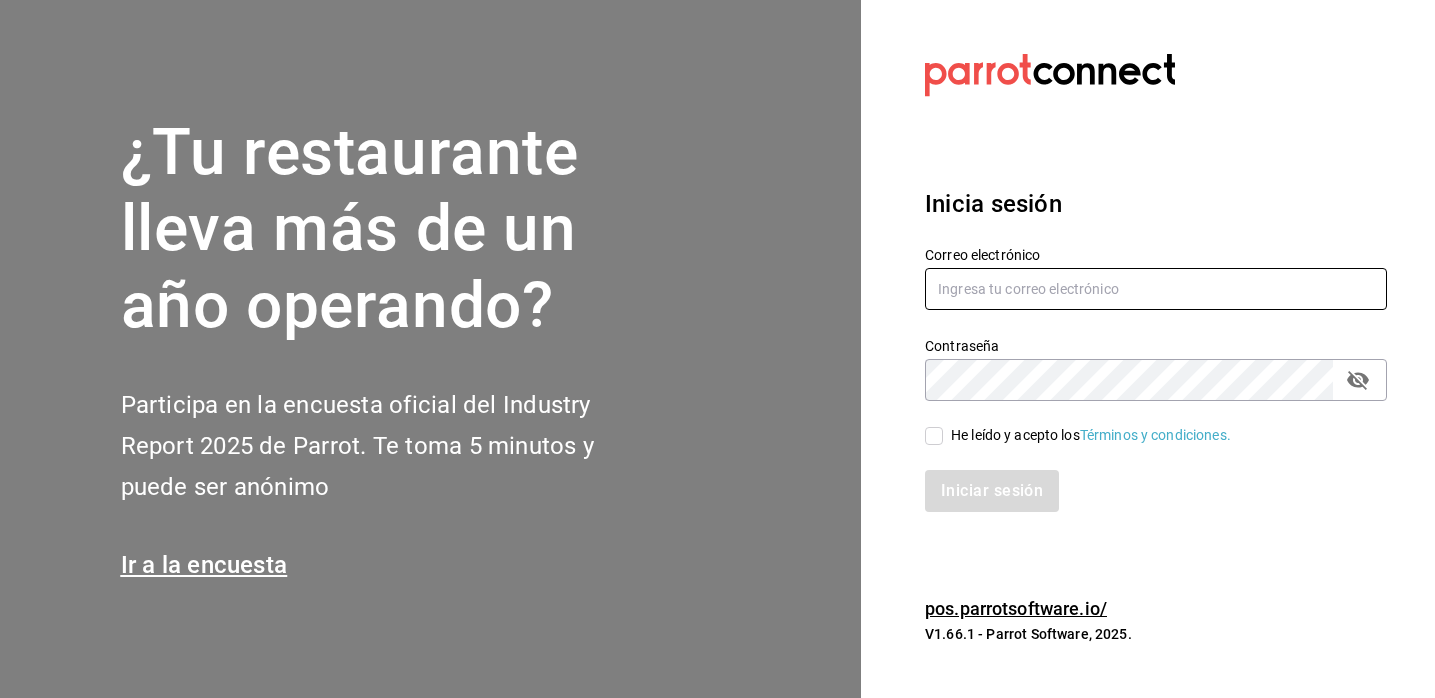 type on "[FIRSTNAME].[LASTNAME]@[DOMAIN]" 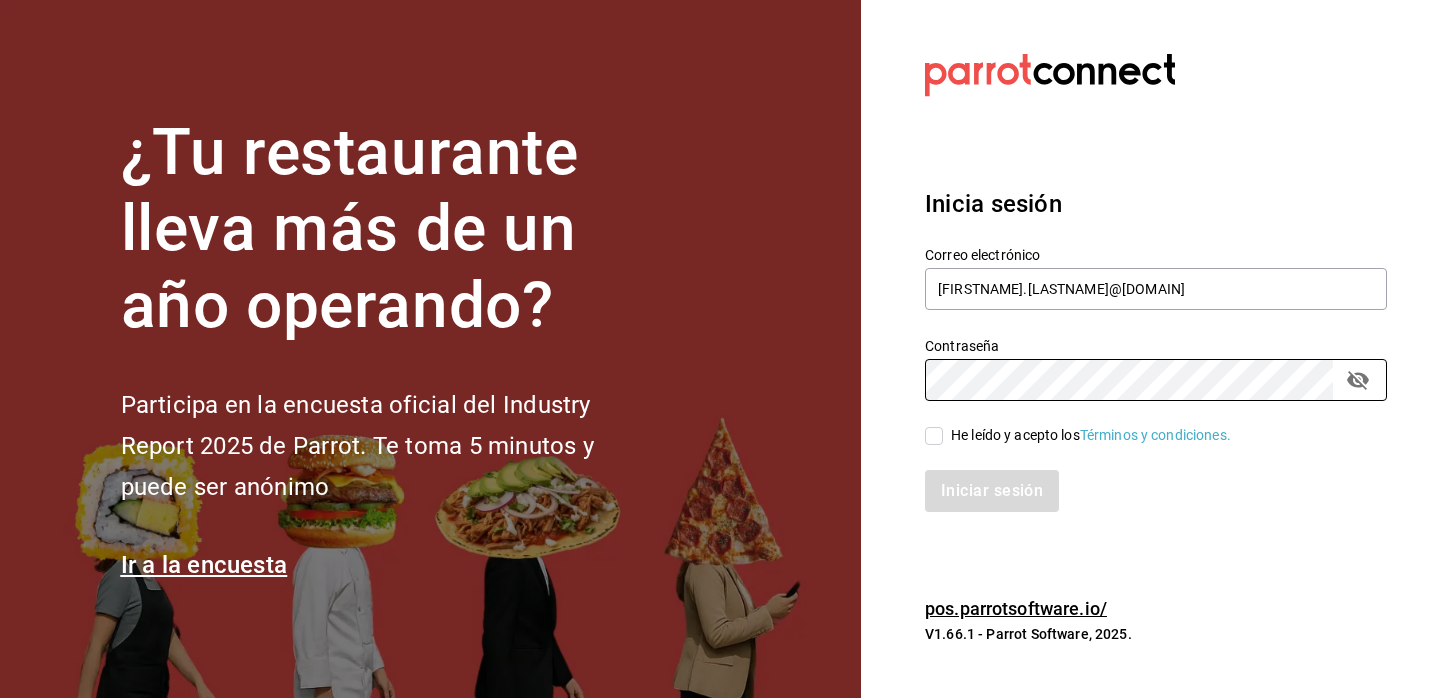 click on "He leído y acepto los  Términos y condiciones." at bounding box center [934, 436] 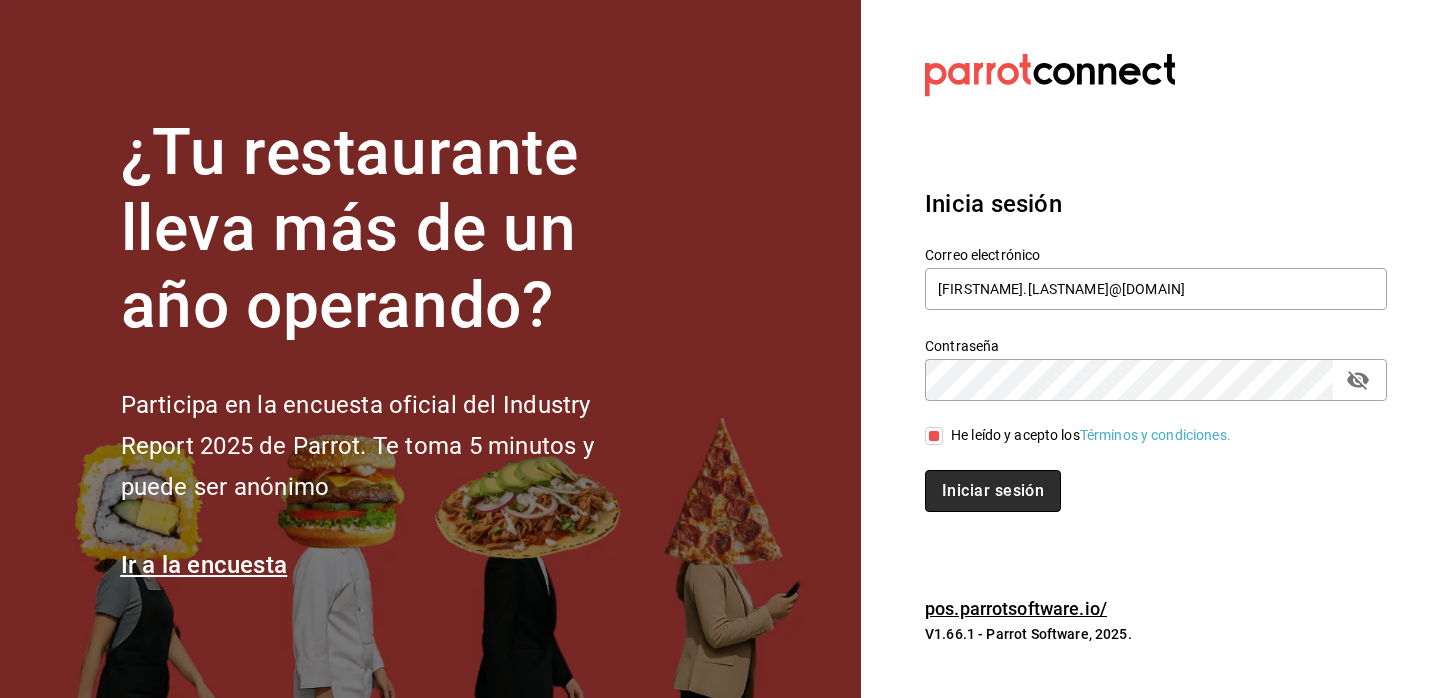 click on "Iniciar sesión" at bounding box center (993, 491) 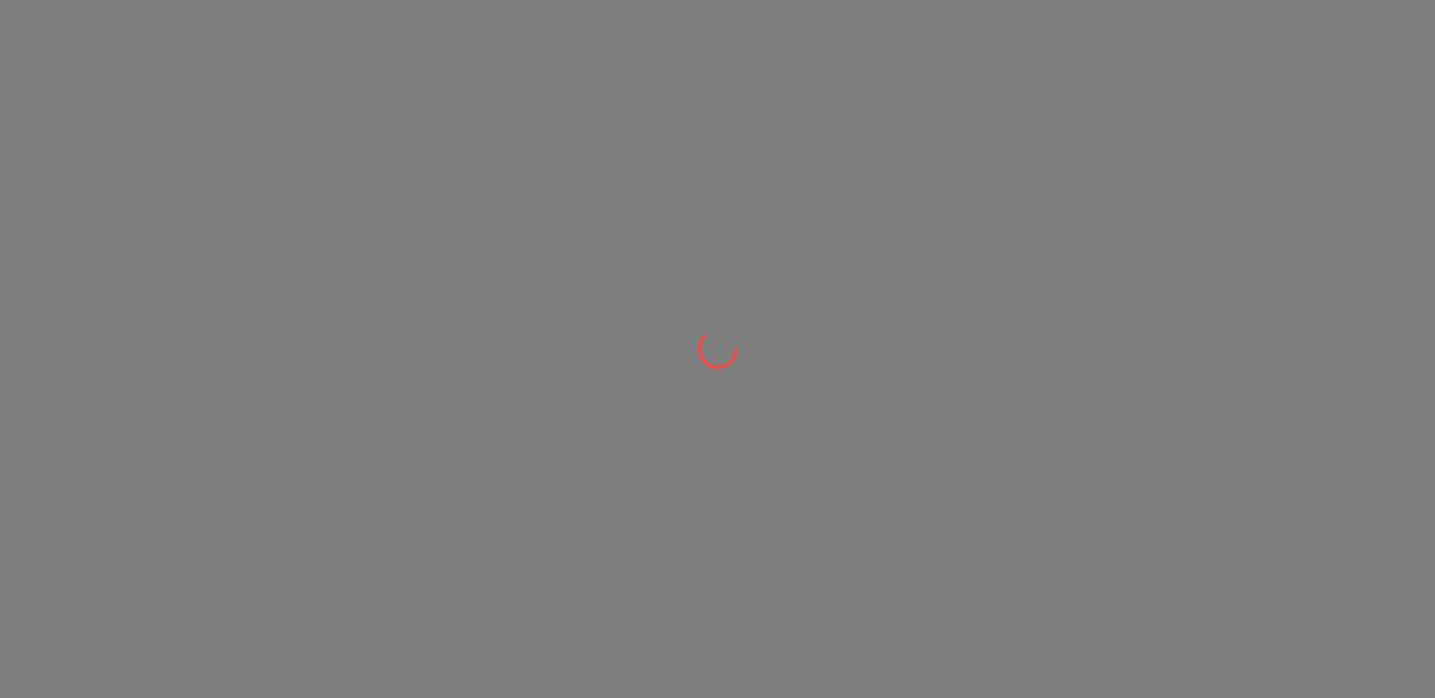 scroll, scrollTop: 0, scrollLeft: 0, axis: both 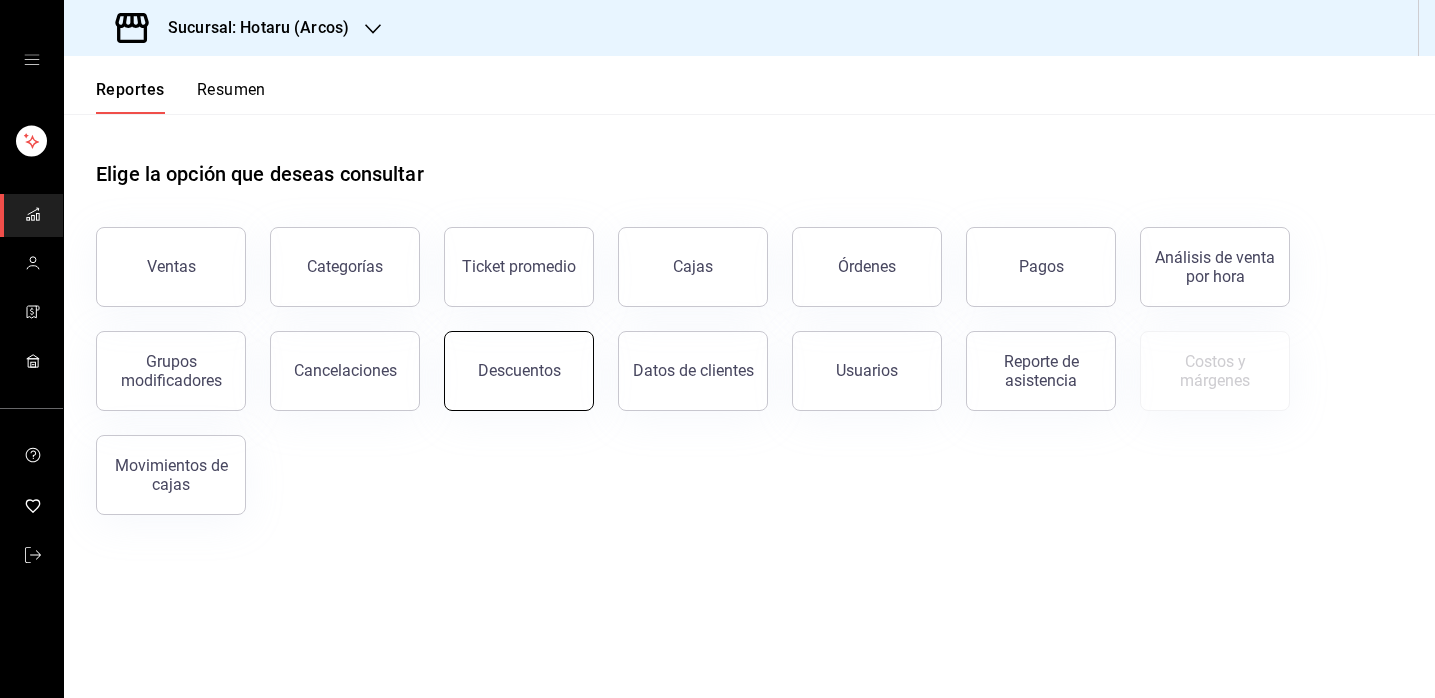 click on "Descuentos" at bounding box center [519, 371] 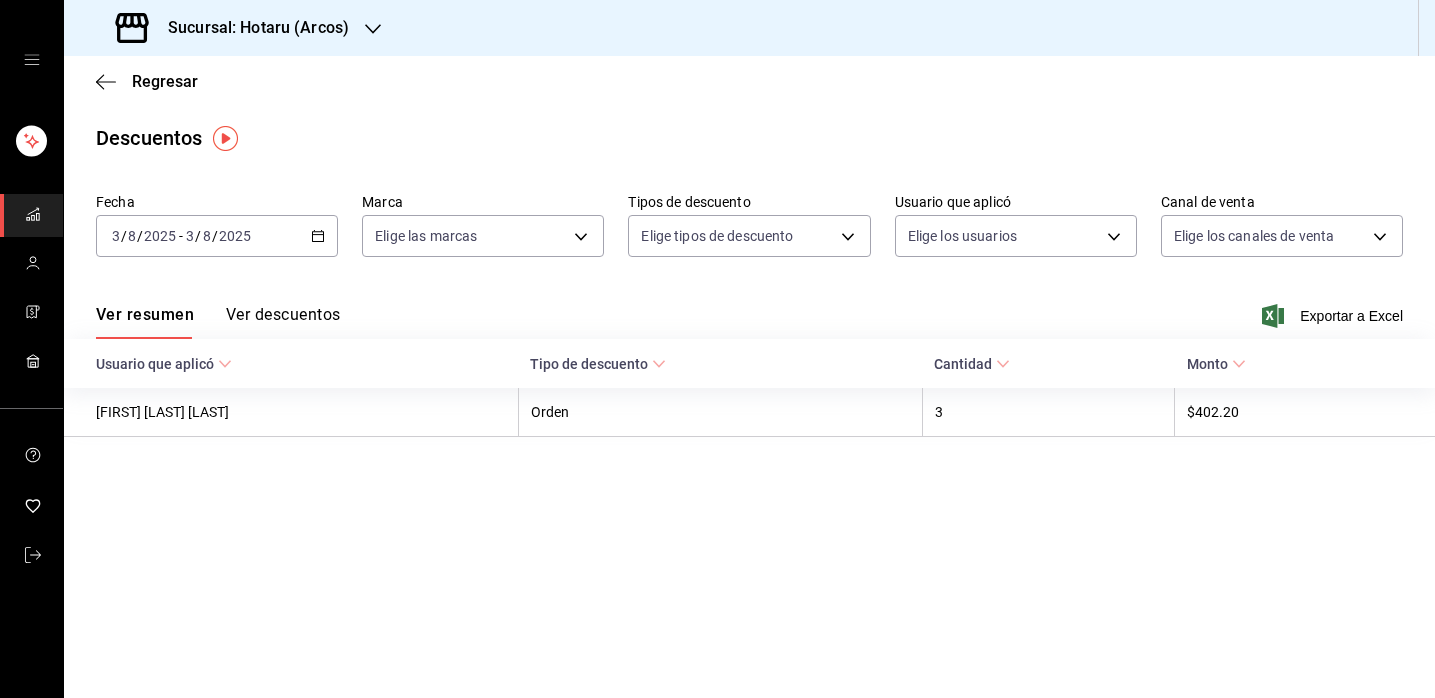 click on "2025-08-03 3 / 8 / 2025 - 2025-08-03 3 / 8 / 2025" at bounding box center (217, 236) 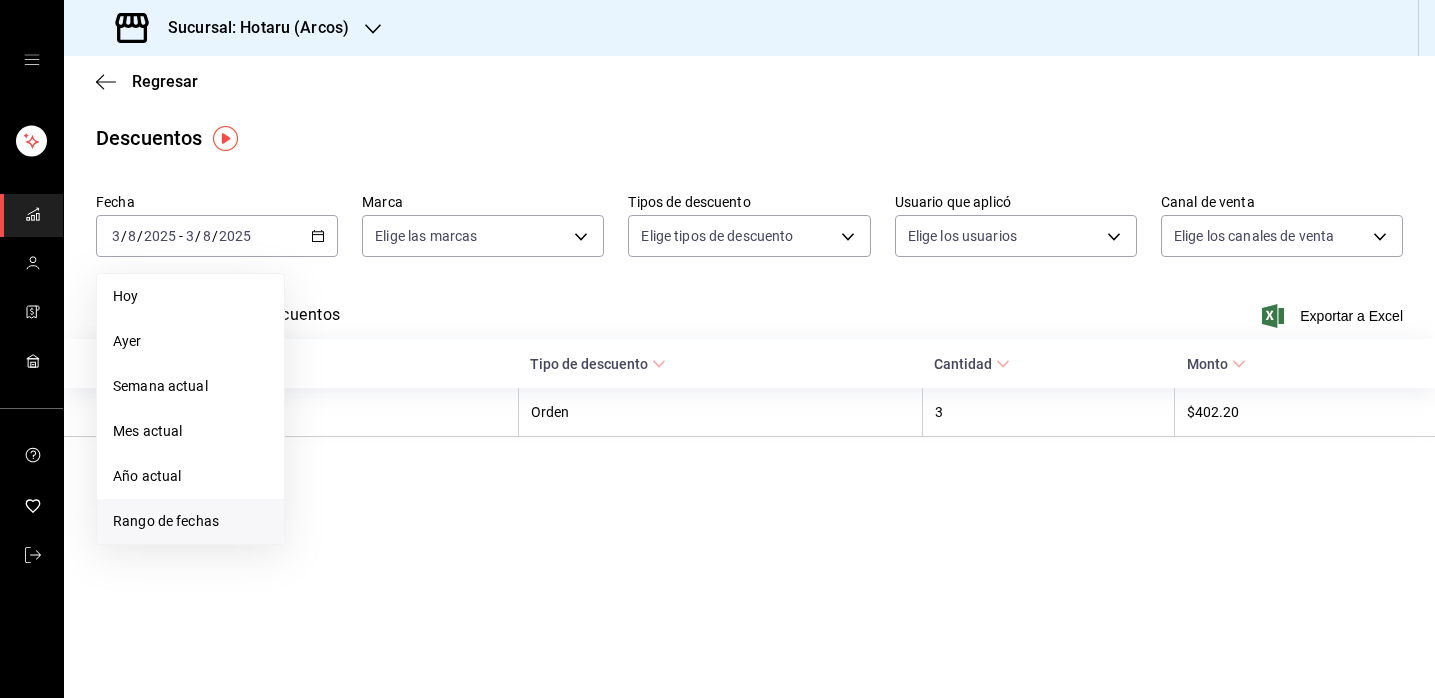click on "Rango de fechas" at bounding box center (190, 521) 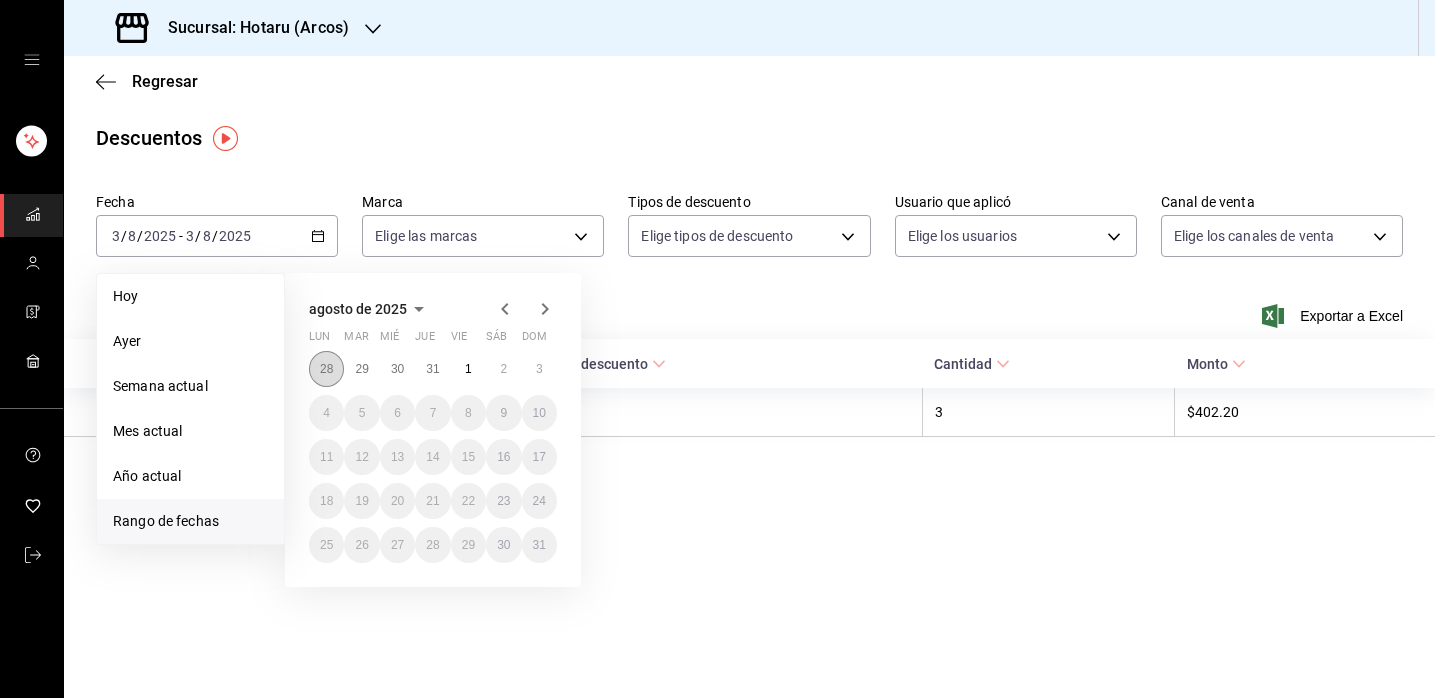 click on "28" at bounding box center (326, 369) 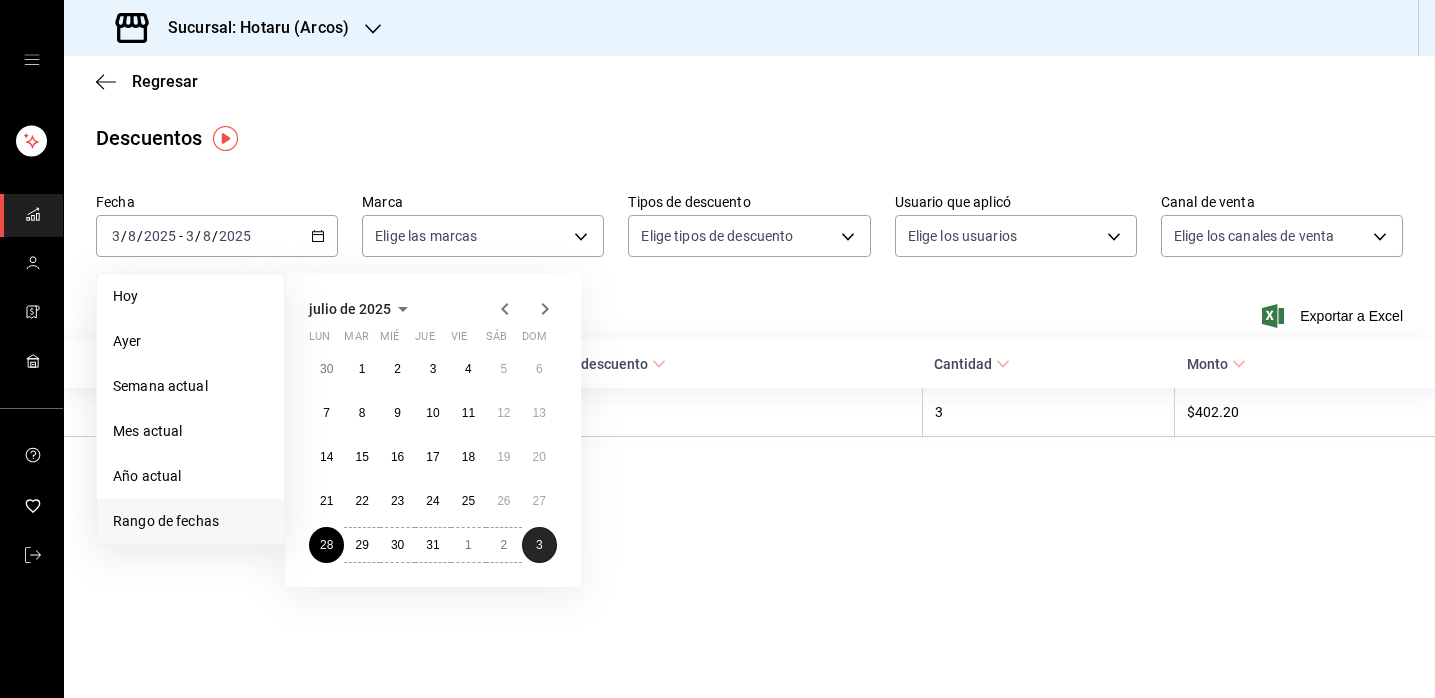 click on "3" at bounding box center [539, 545] 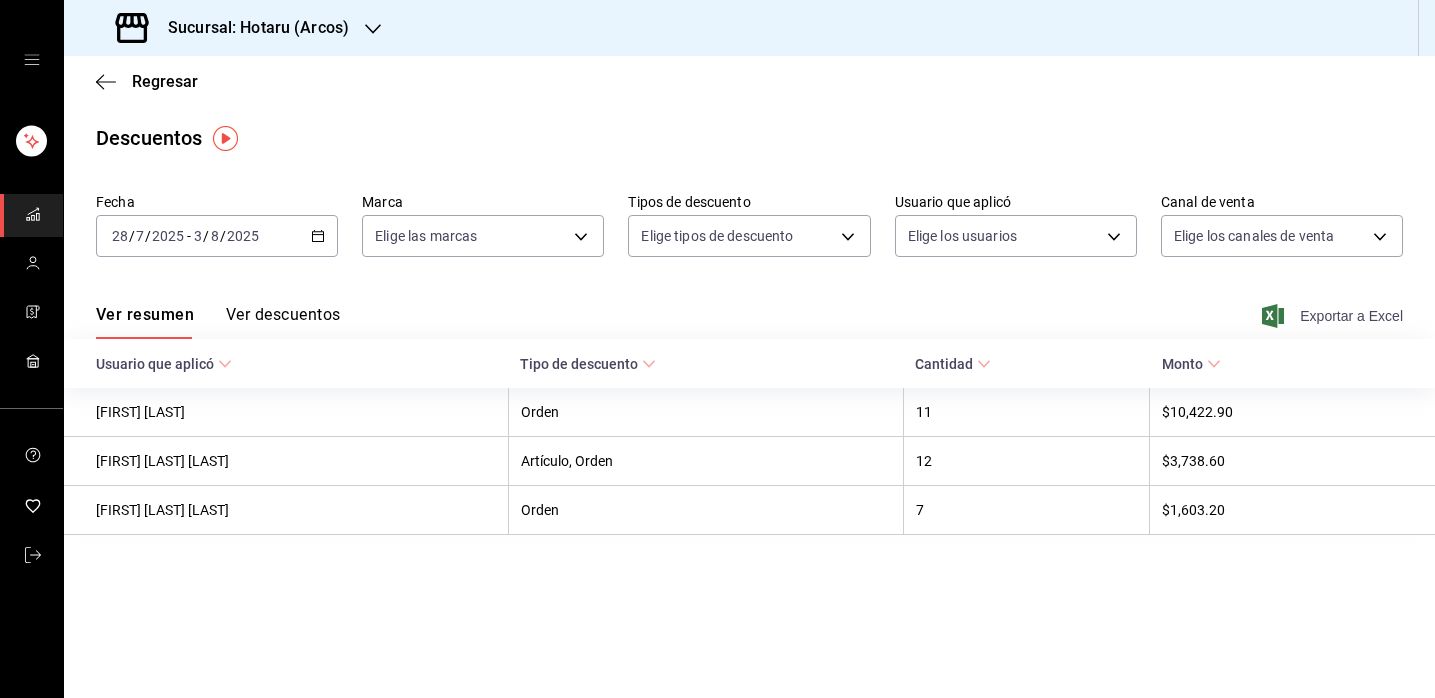 click on "Exportar a Excel" at bounding box center (1334, 316) 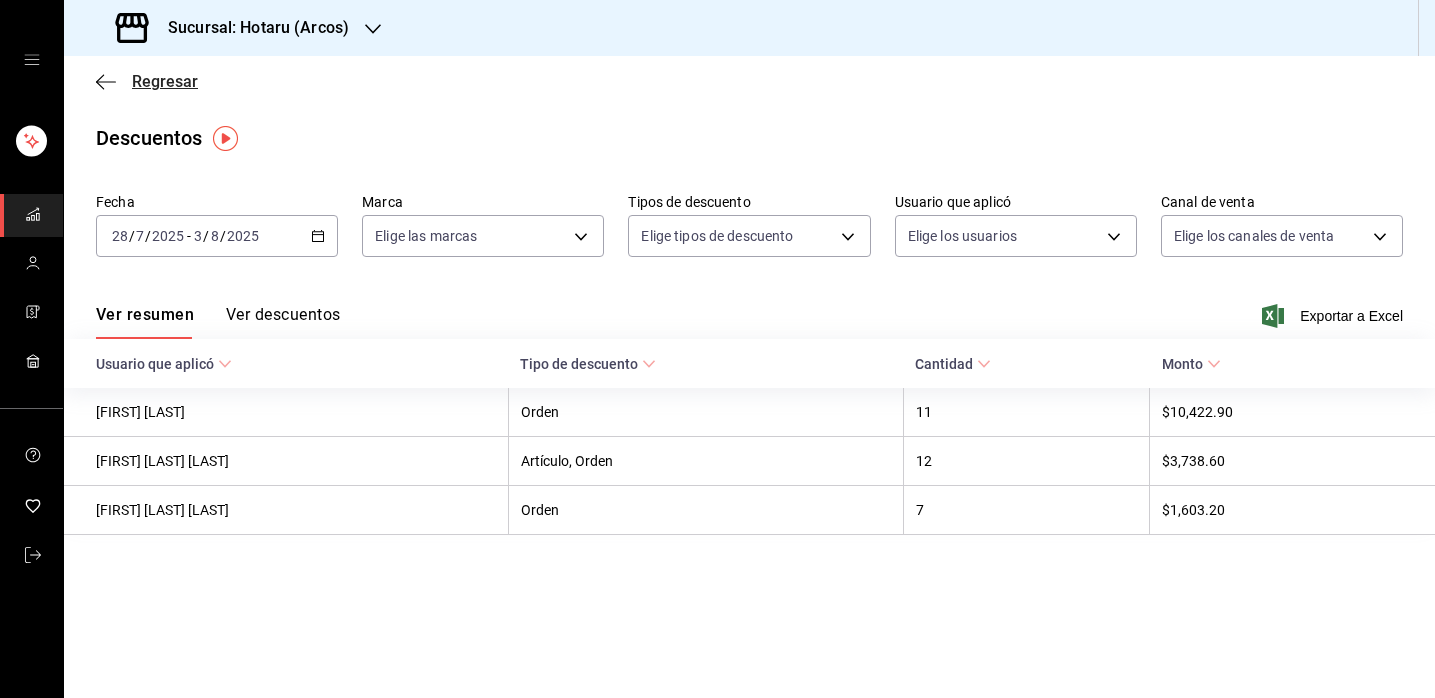 click 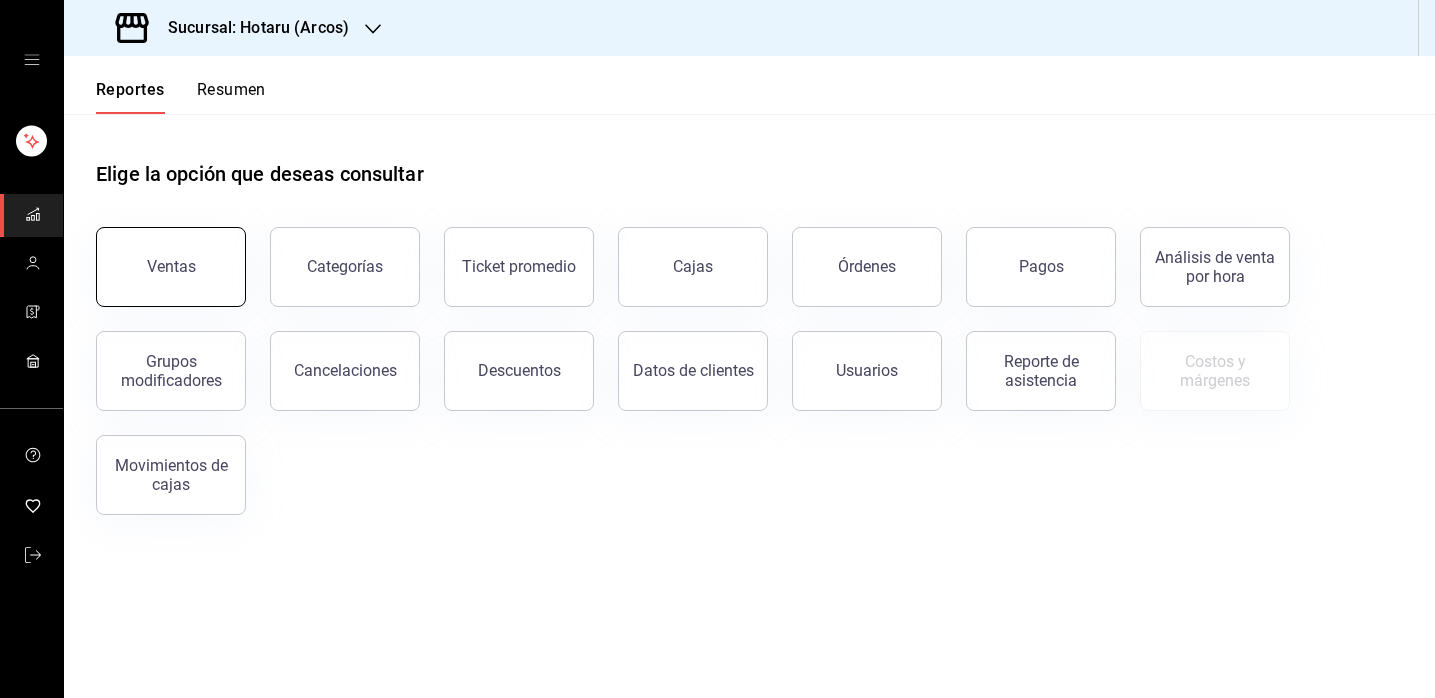 click on "Ventas" at bounding box center [171, 267] 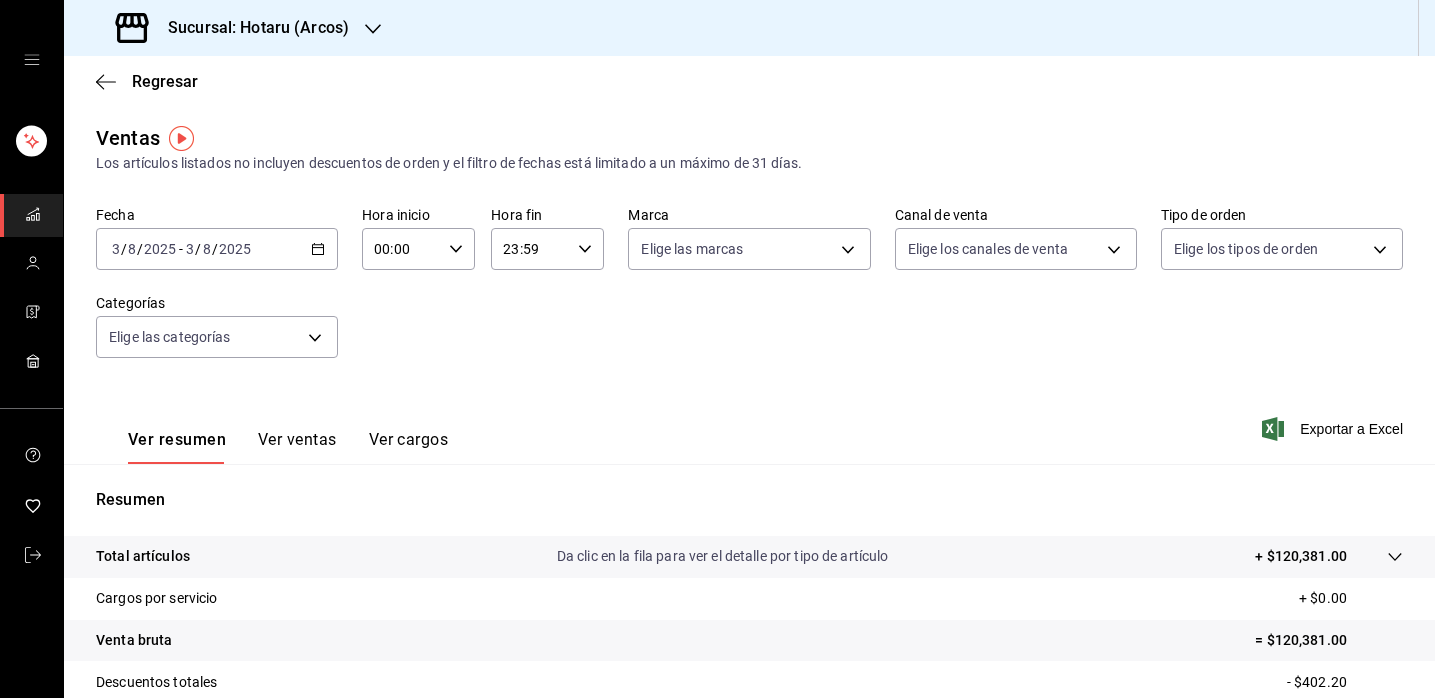 click 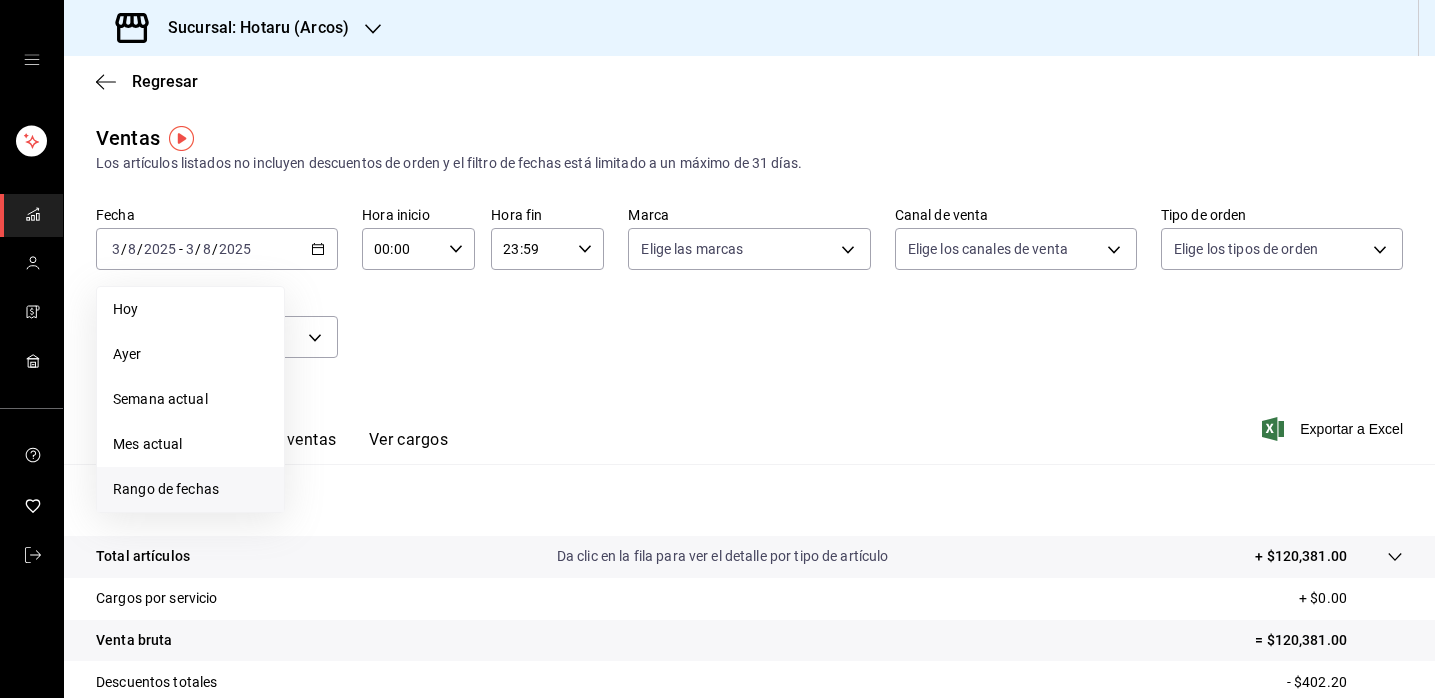 click on "Rango de fechas" at bounding box center [190, 489] 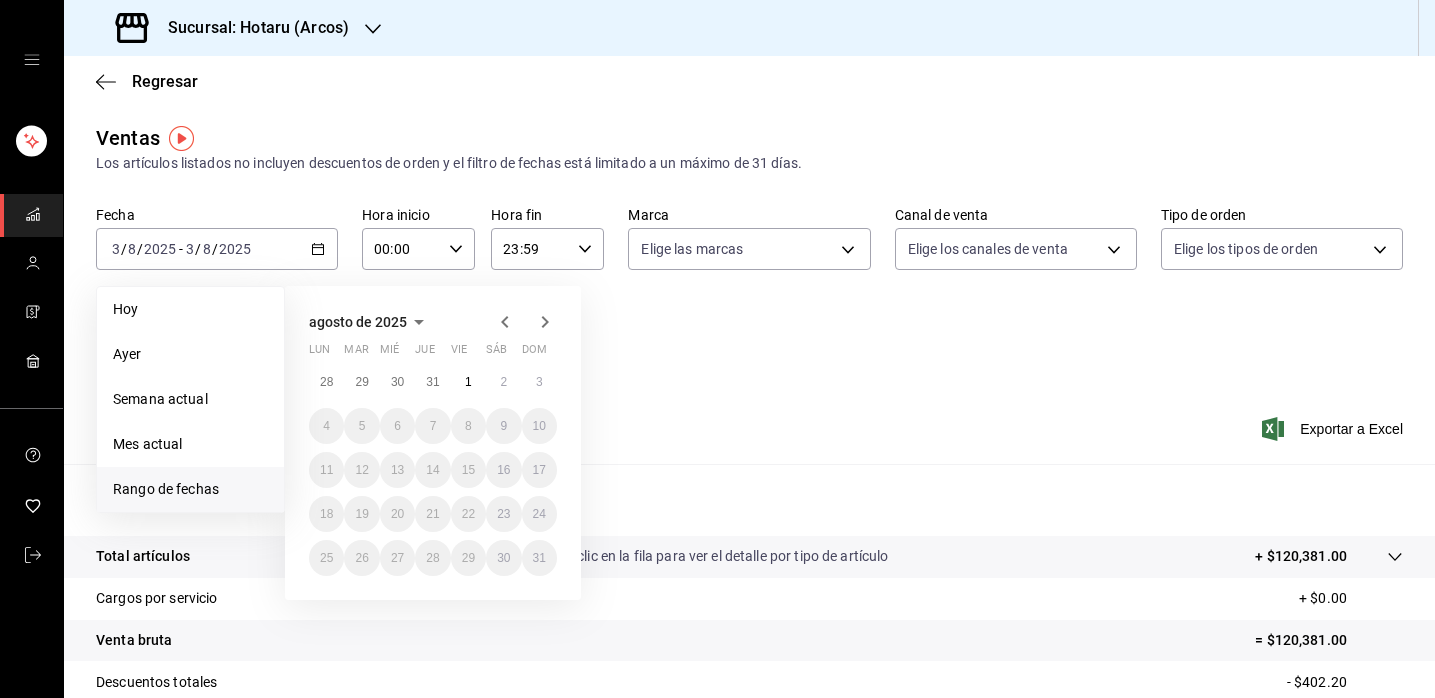 click 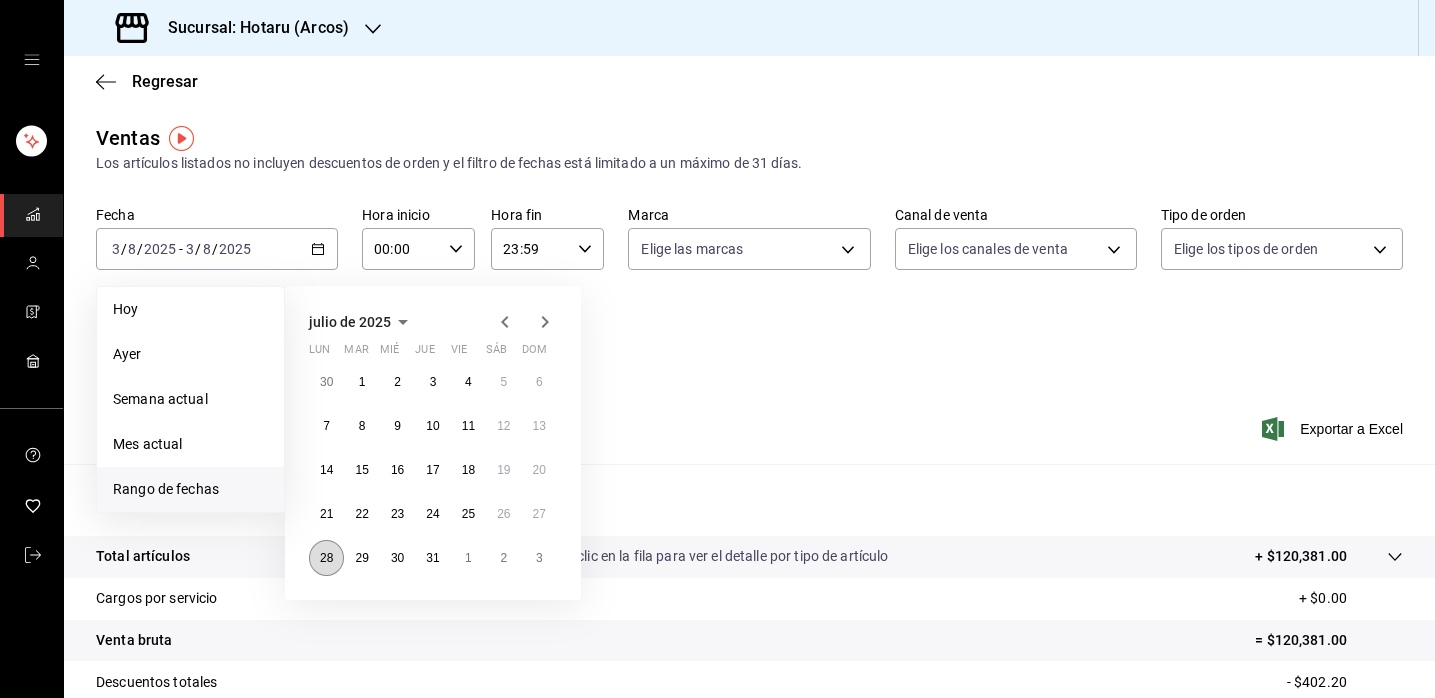 click on "28" at bounding box center [326, 558] 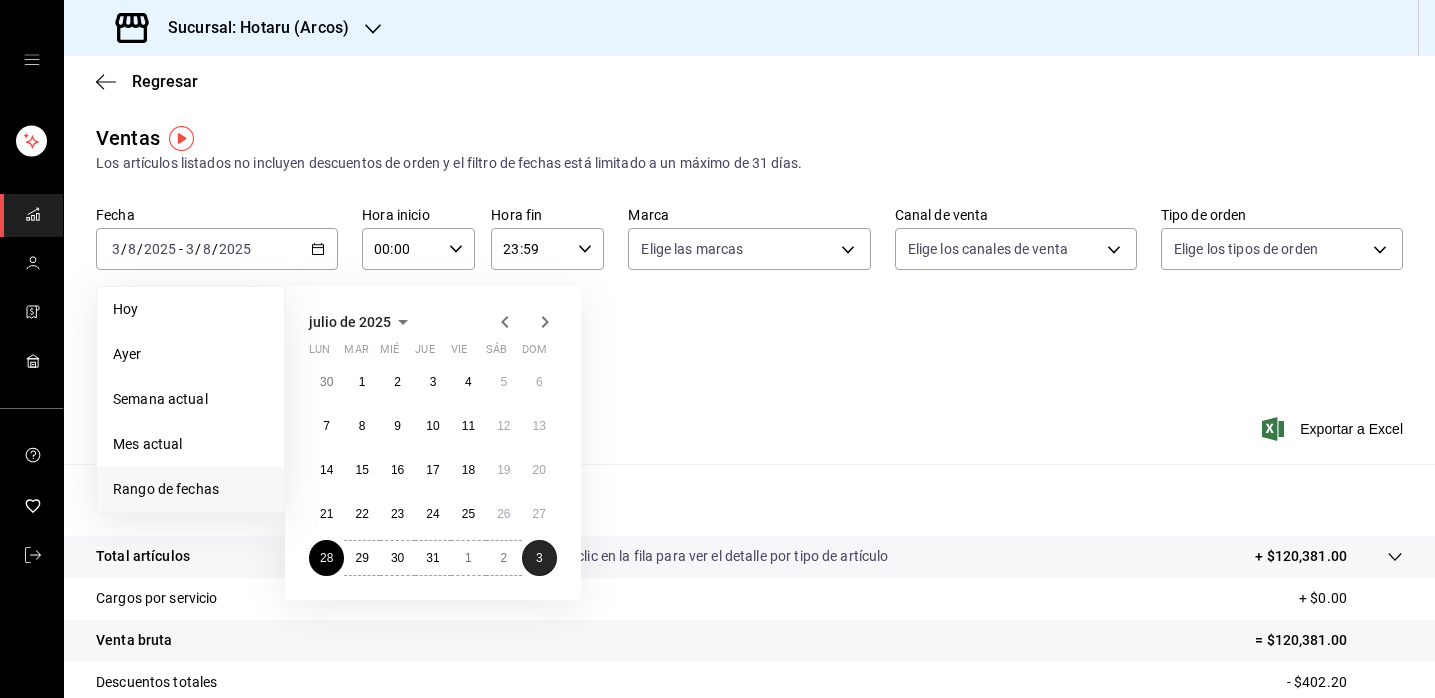 click on "3" at bounding box center (539, 558) 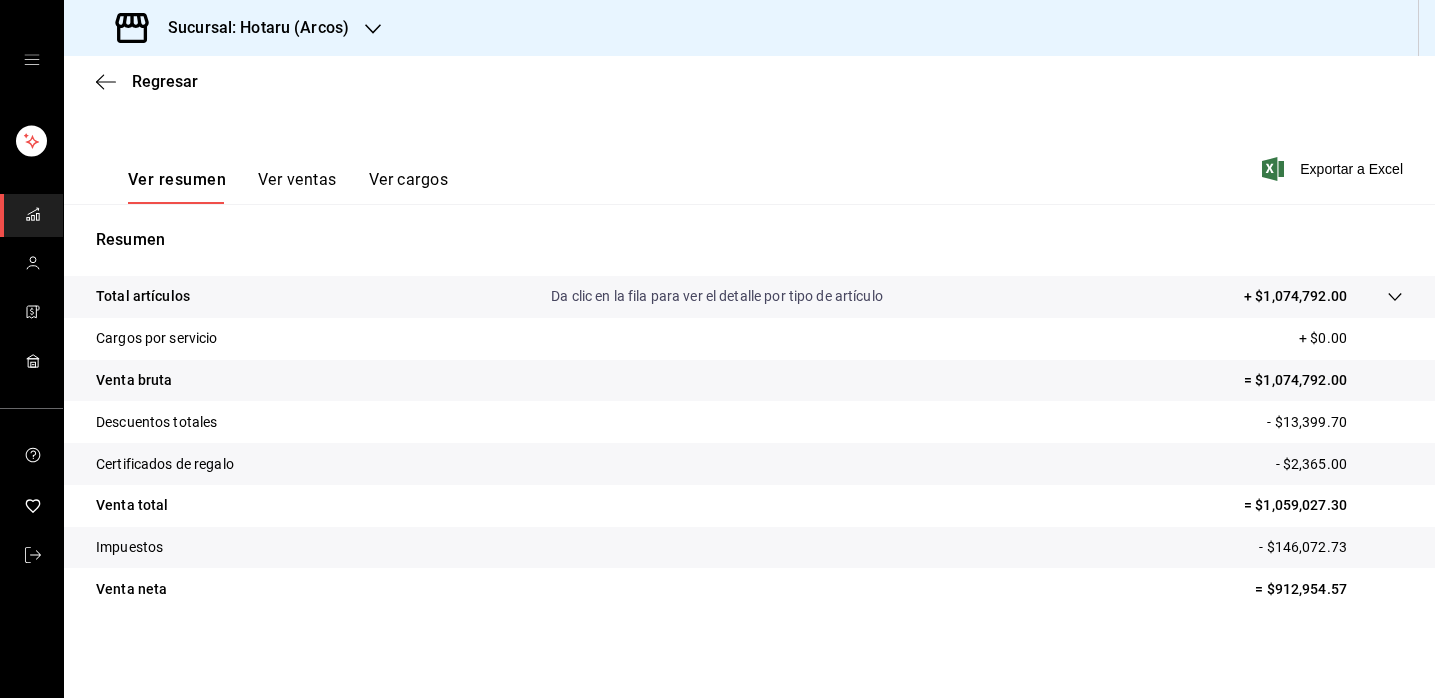 scroll, scrollTop: 260, scrollLeft: 0, axis: vertical 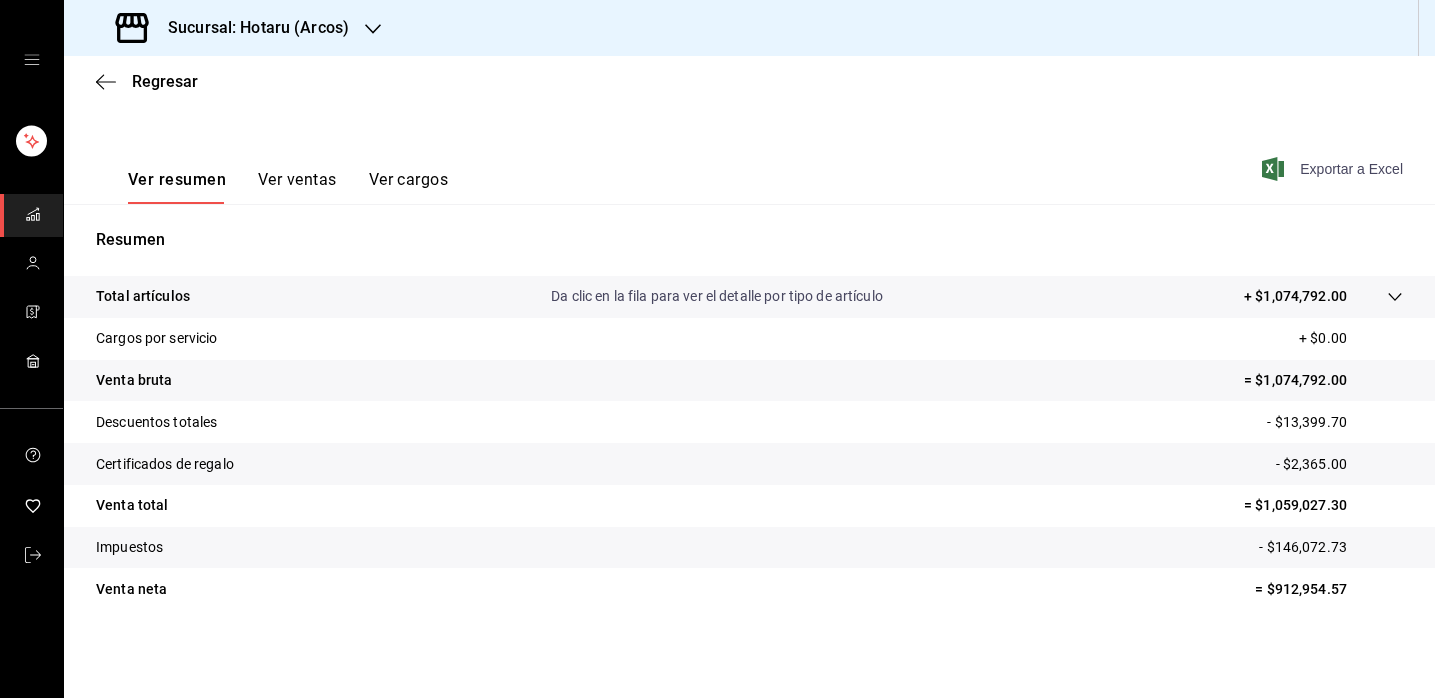 click on "Exportar a Excel" at bounding box center [1334, 169] 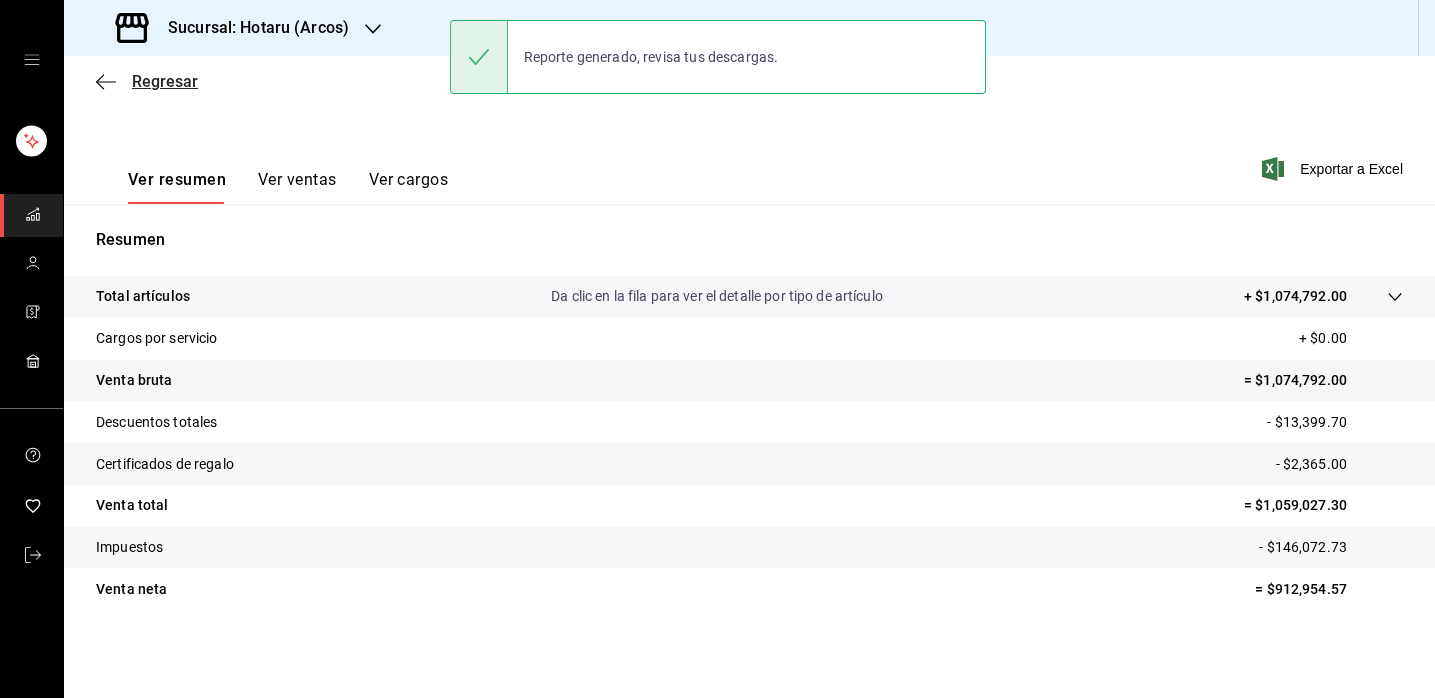 click 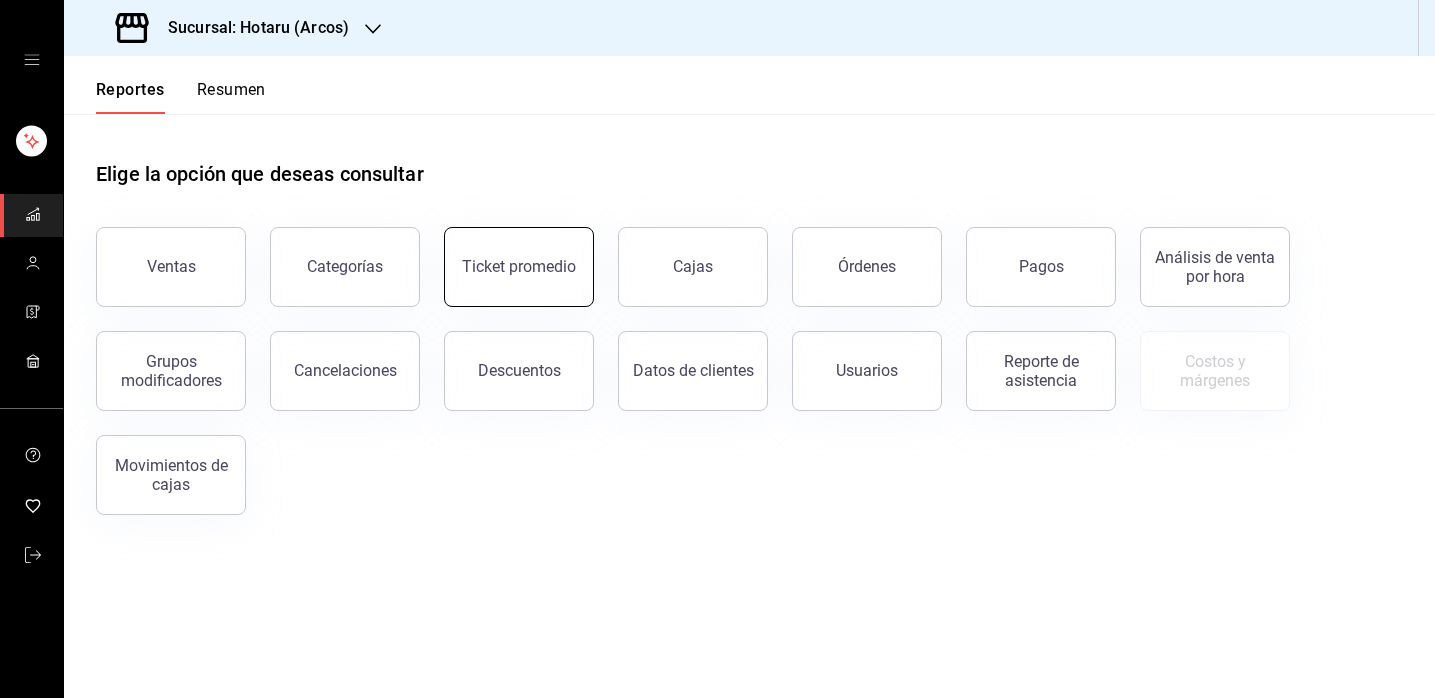 click on "Ticket promedio" at bounding box center [519, 266] 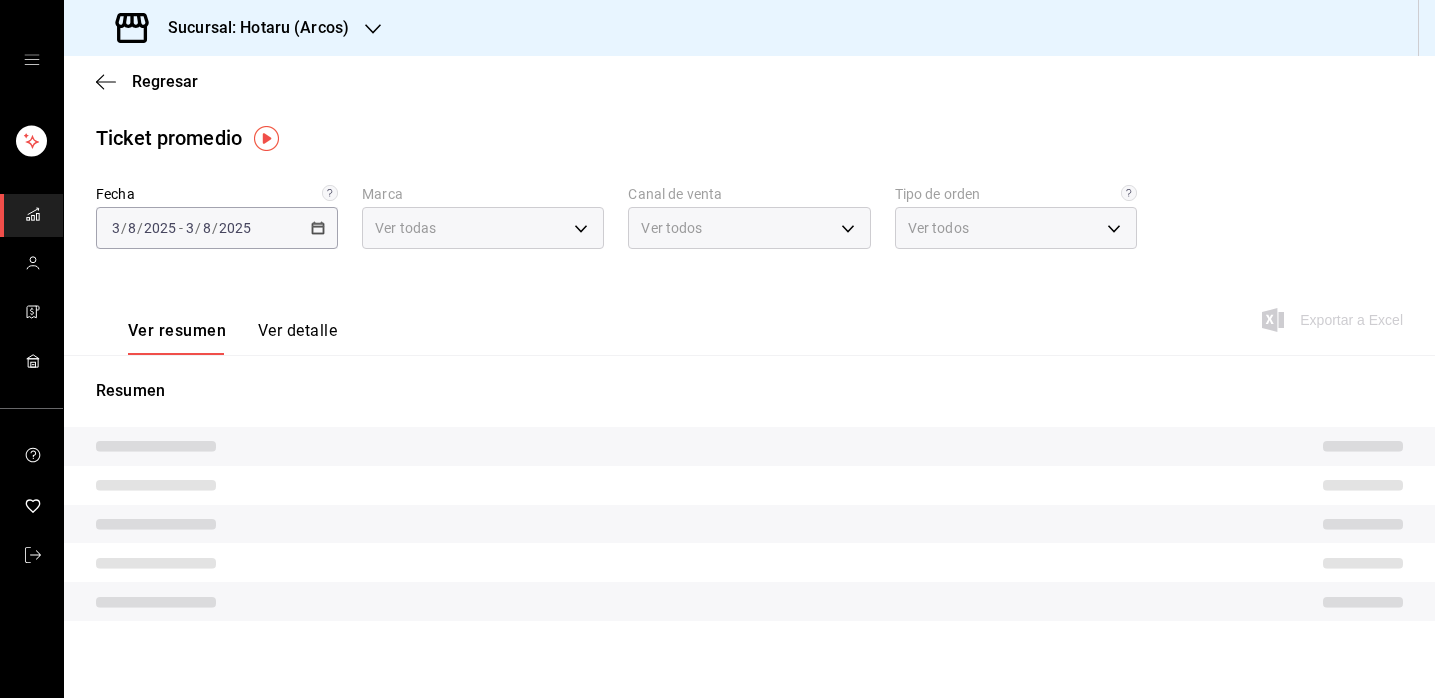 type on "63fd3758-a1b5-4c03-9065-df3279ac1636,22e90613-d08a-4757-a76e-a905fd2e086b,00e97a15-8407-49df-b6a9-fcf9c5cd7dad" 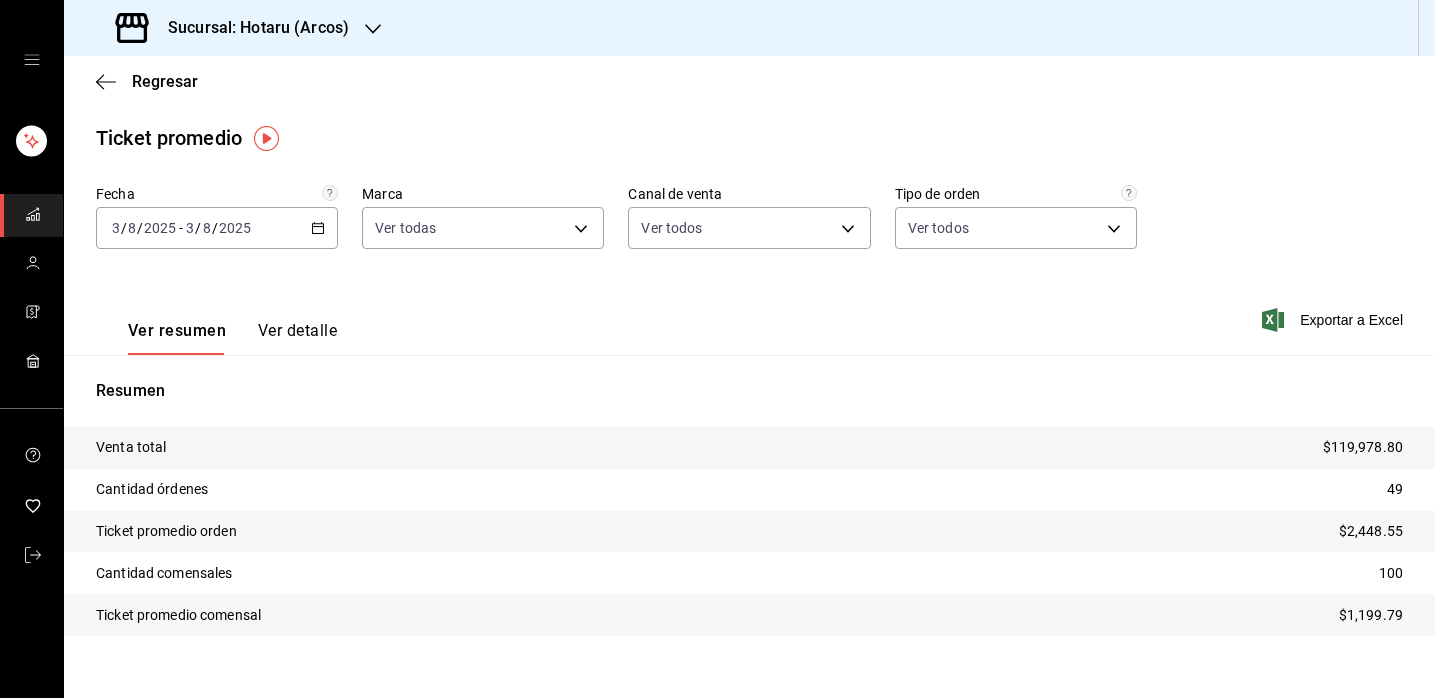 scroll, scrollTop: 2, scrollLeft: 0, axis: vertical 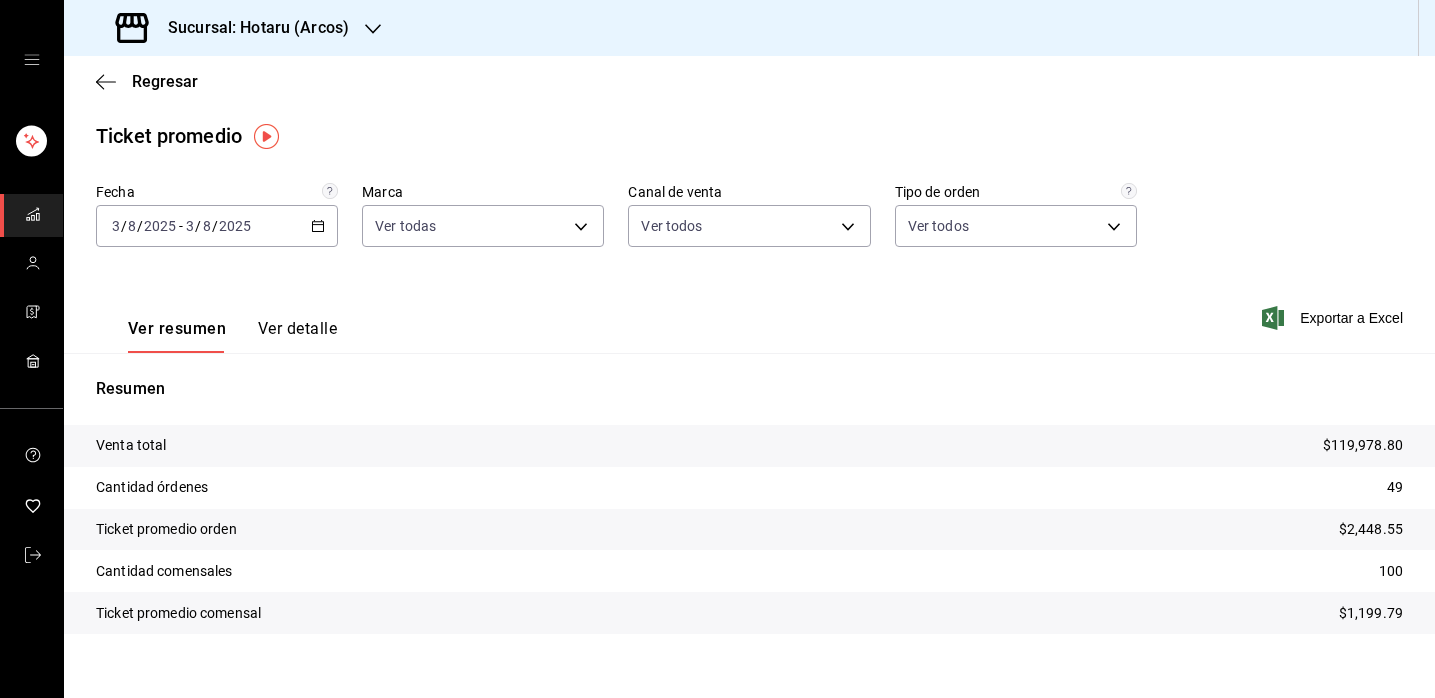 click 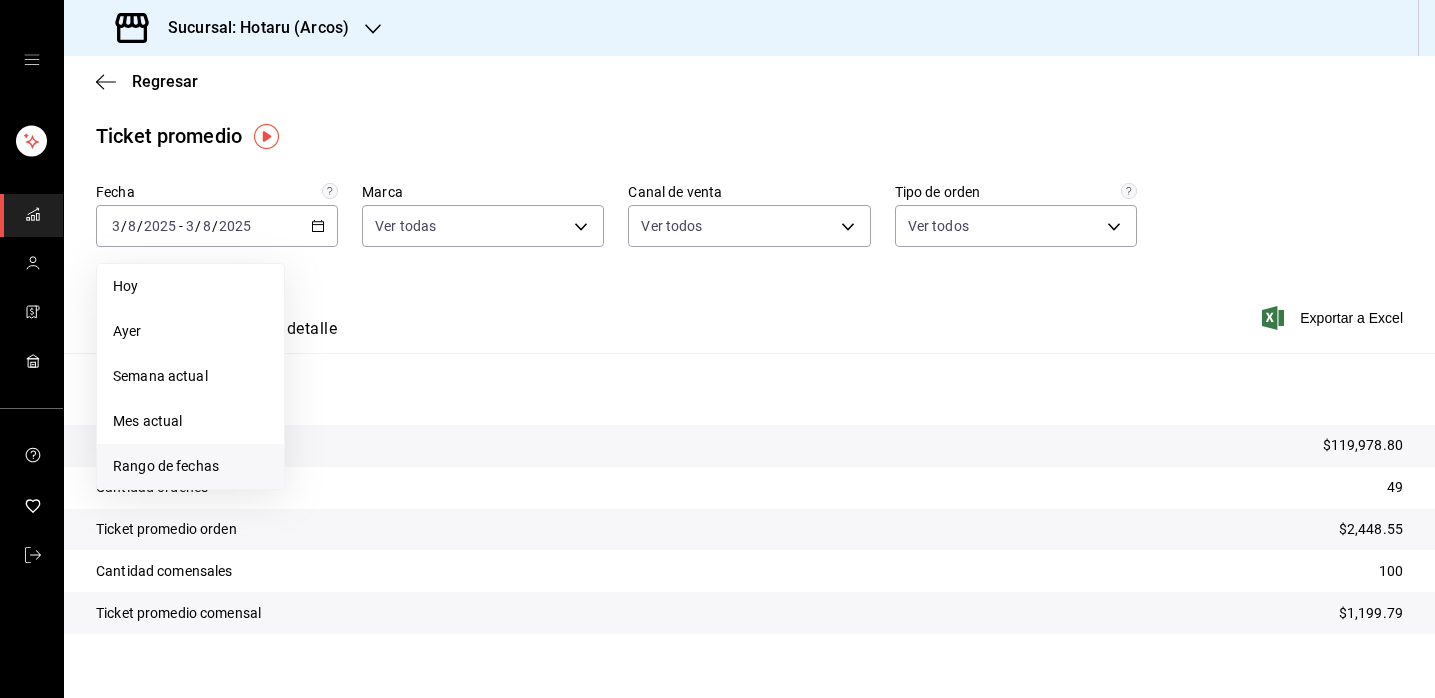 click on "Rango de fechas" at bounding box center (190, 466) 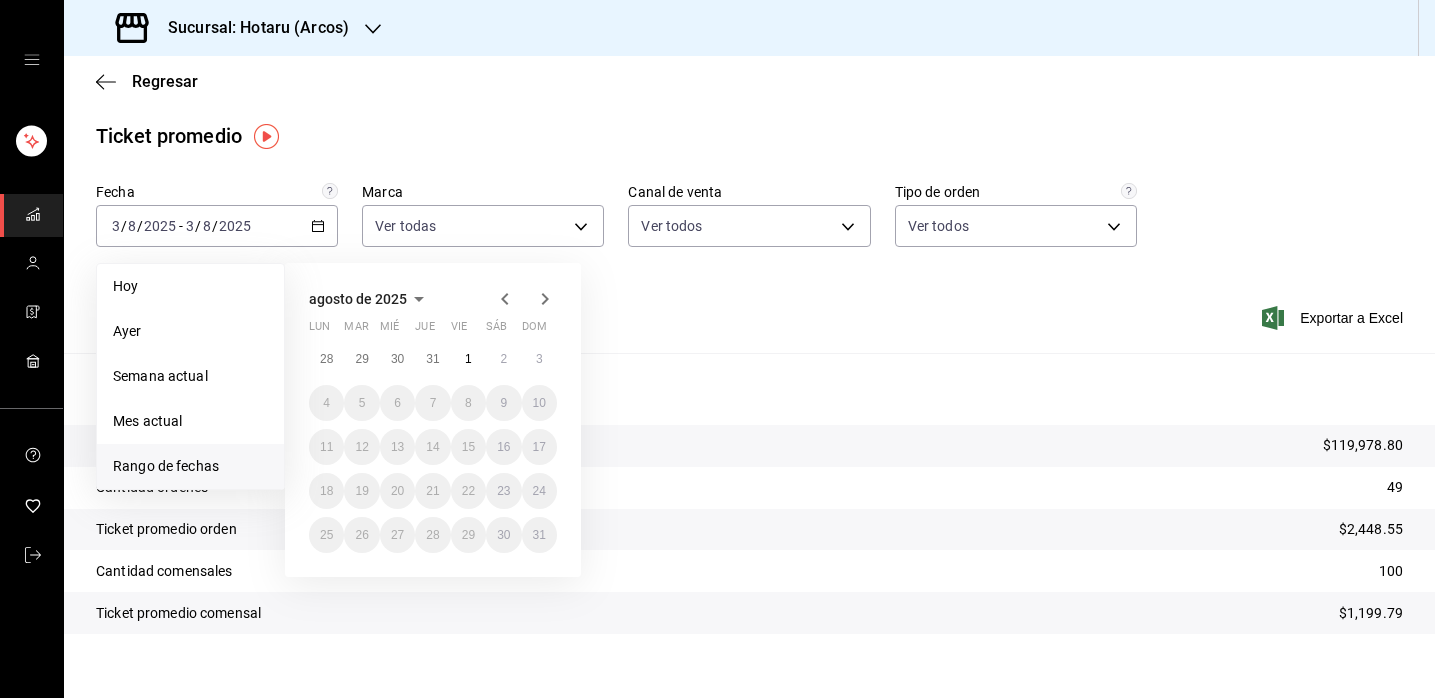 click 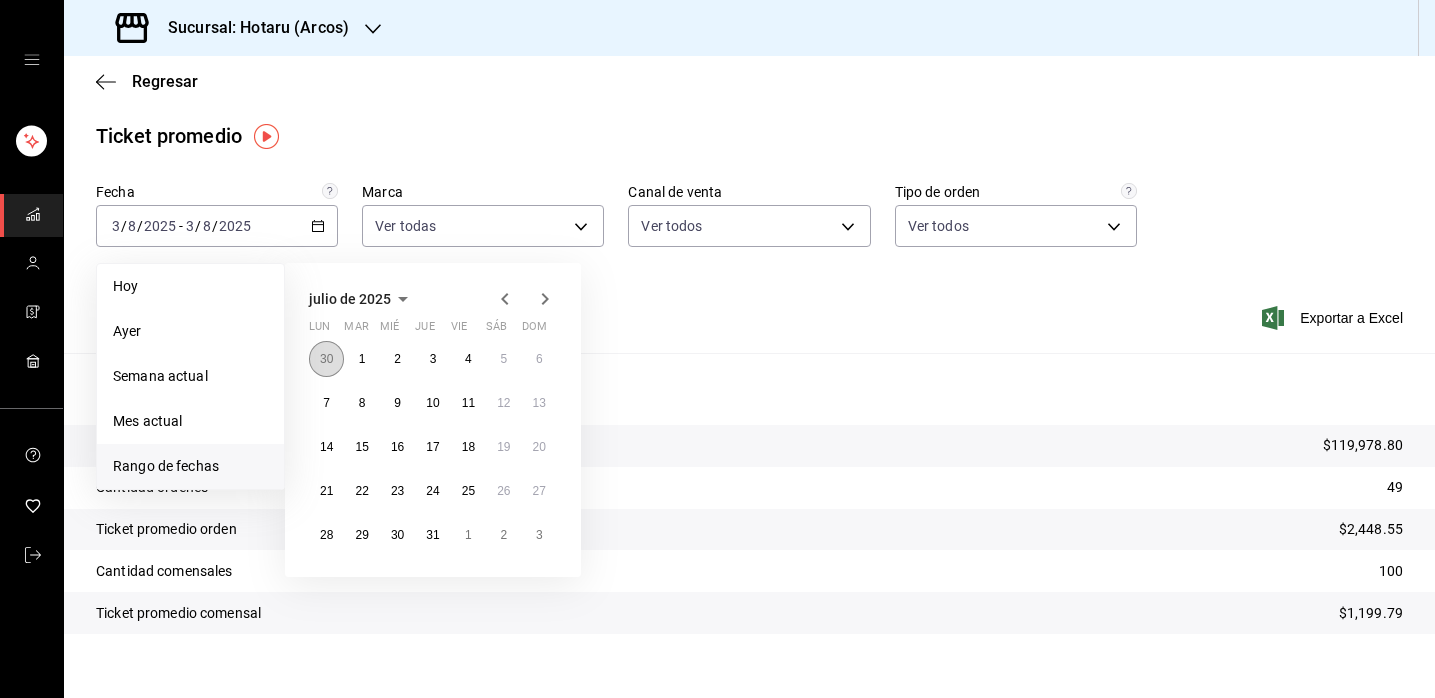 click on "30" at bounding box center (326, 359) 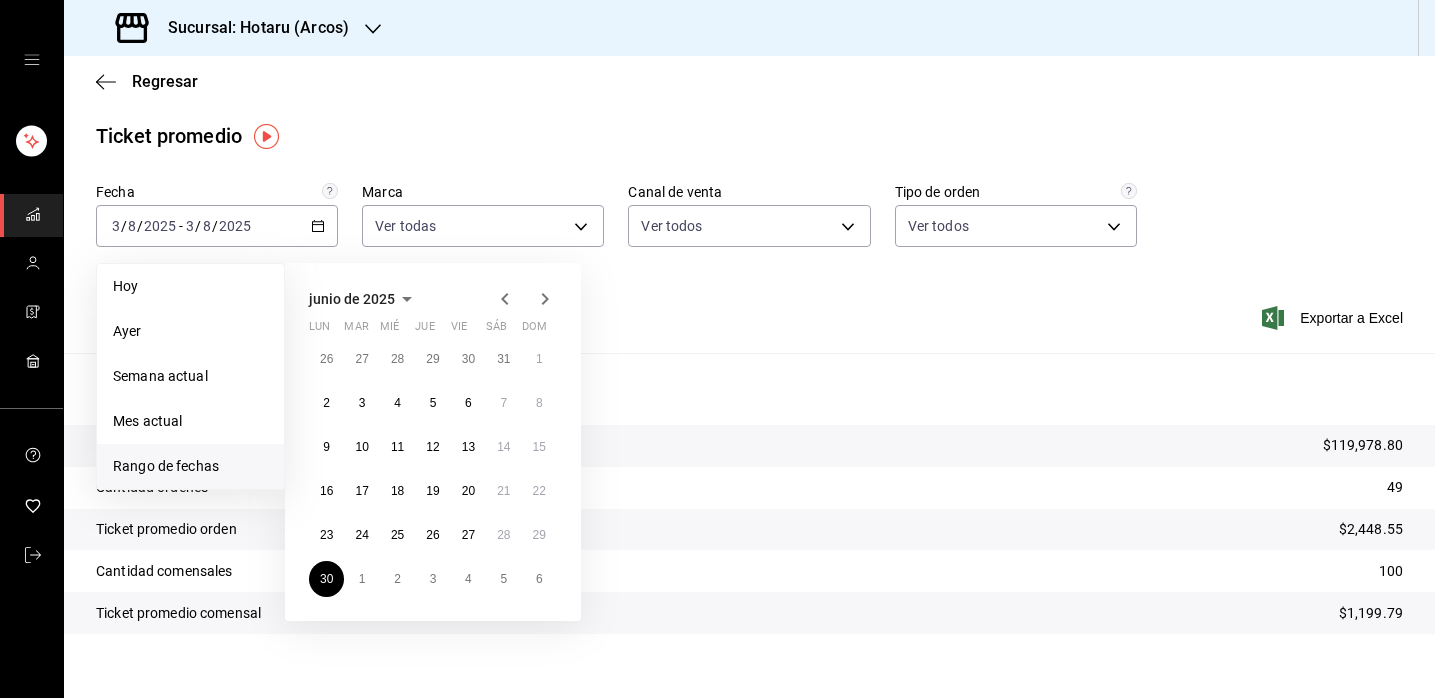 click 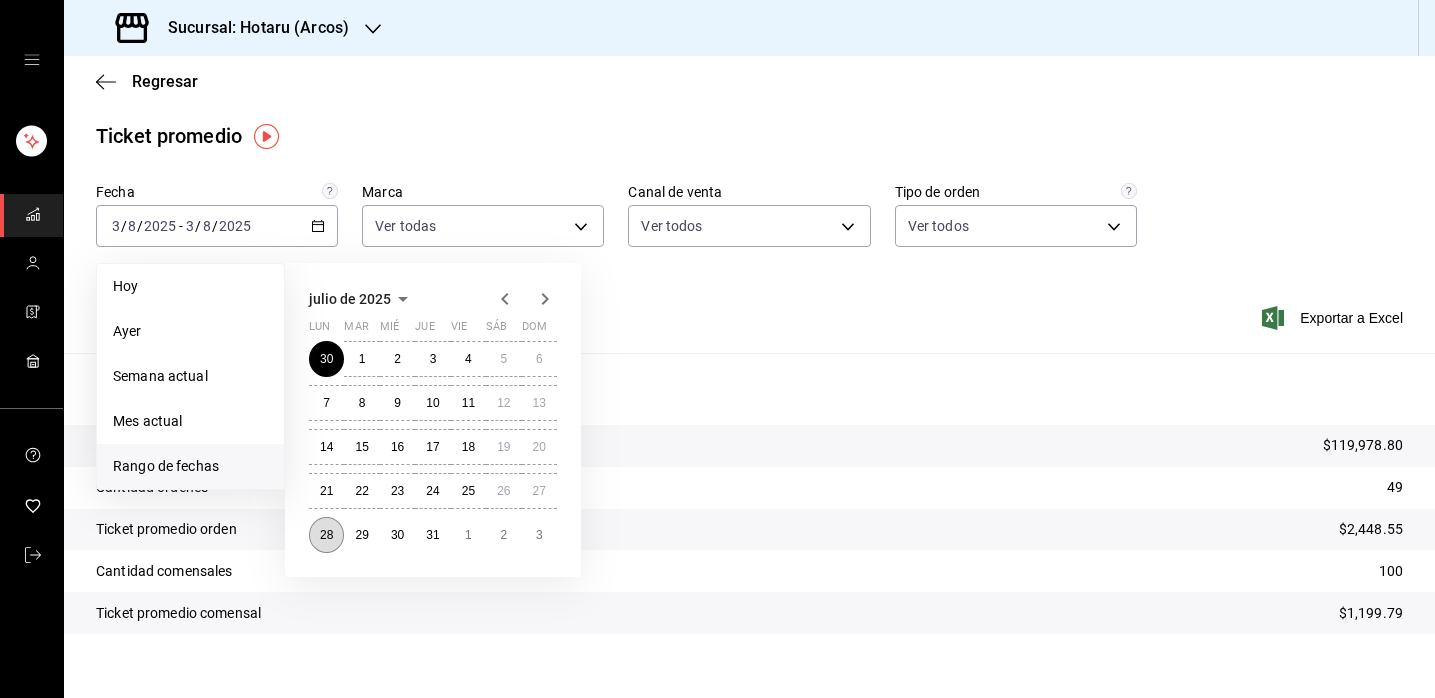 click on "28" at bounding box center (326, 535) 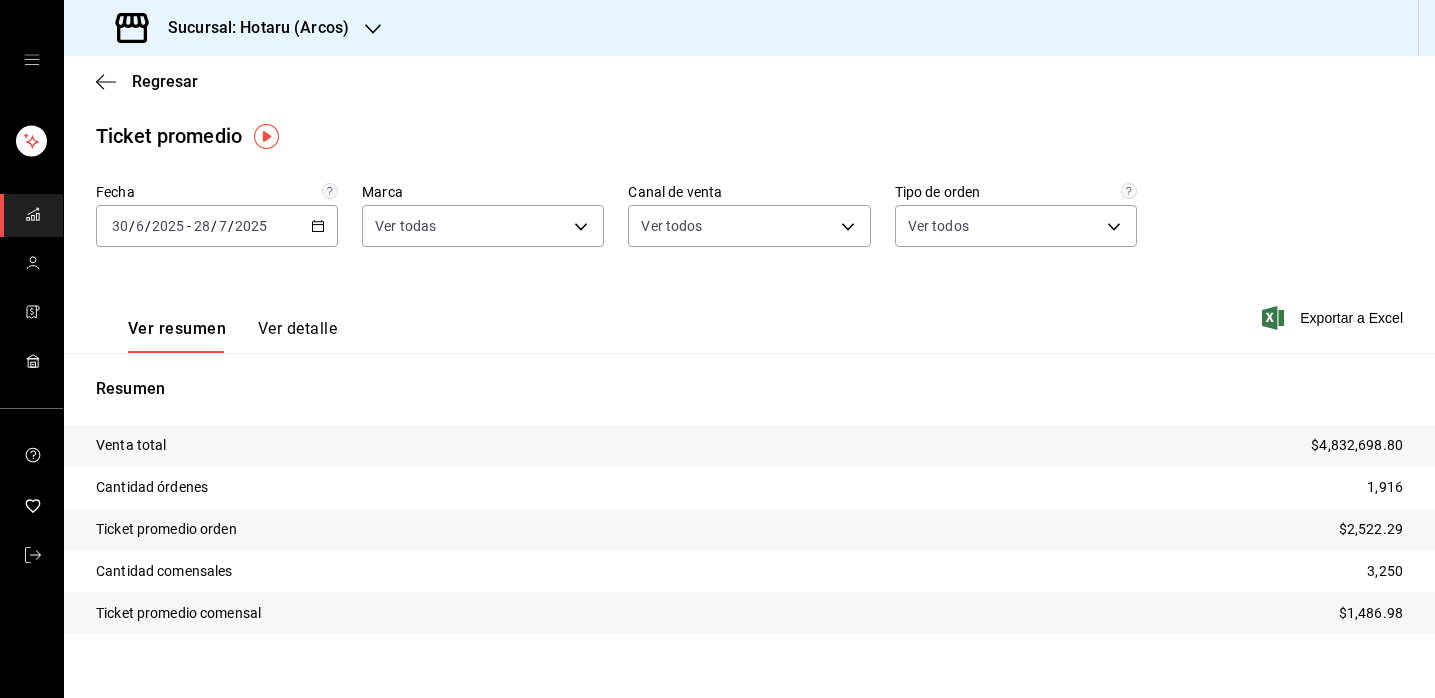 click 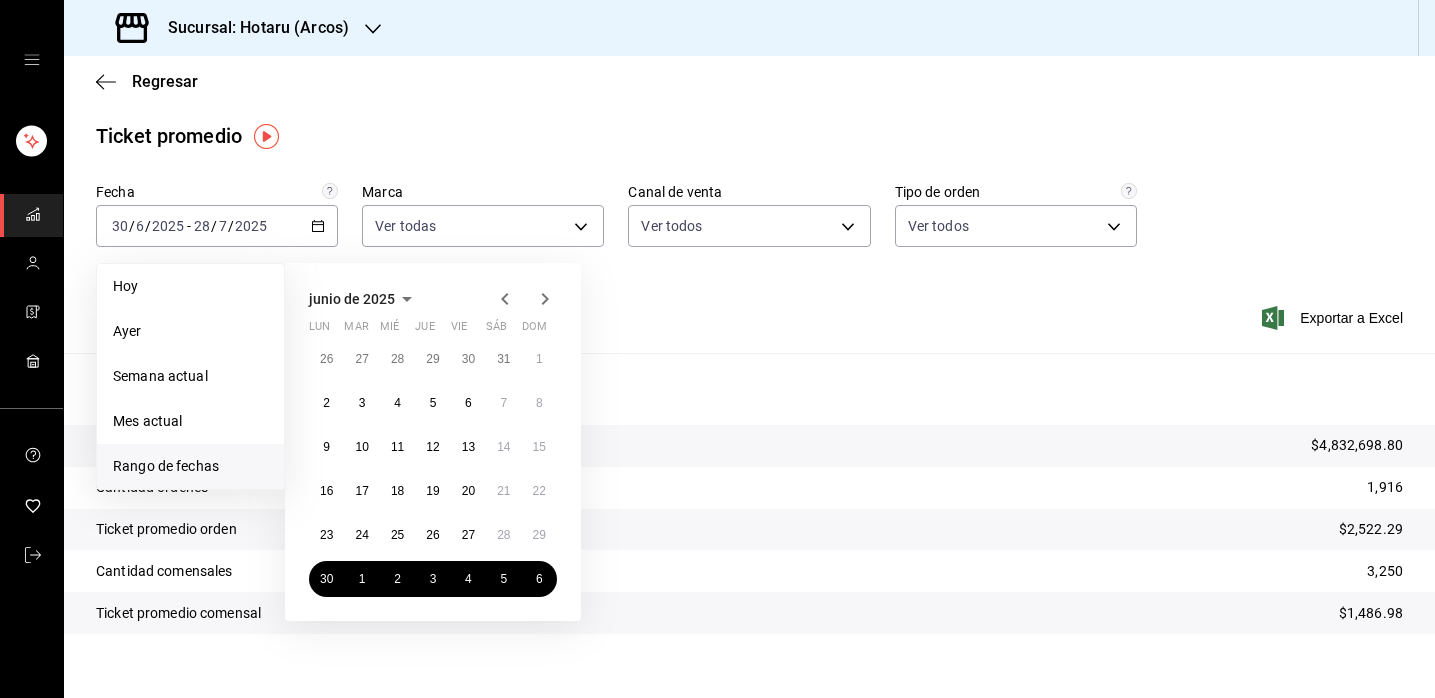 click on "Rango de fechas" at bounding box center [190, 466] 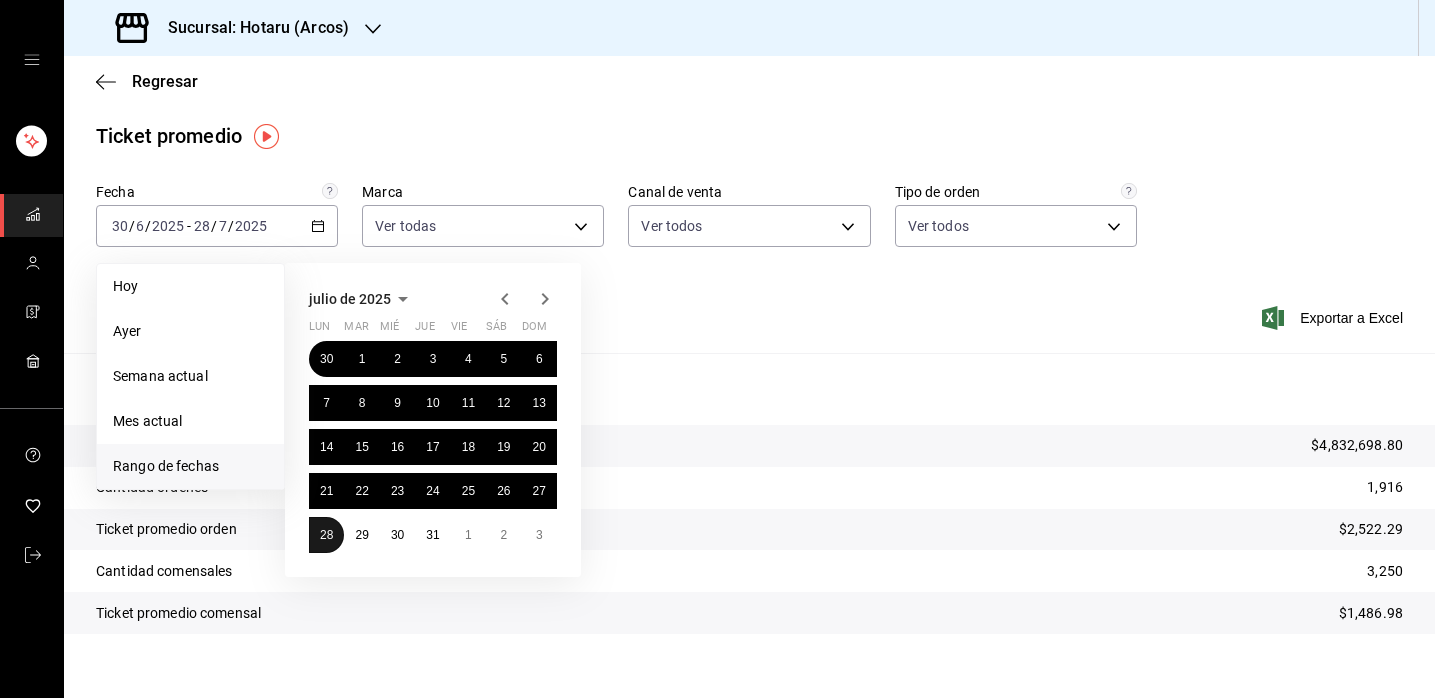 click on "28" at bounding box center [326, 535] 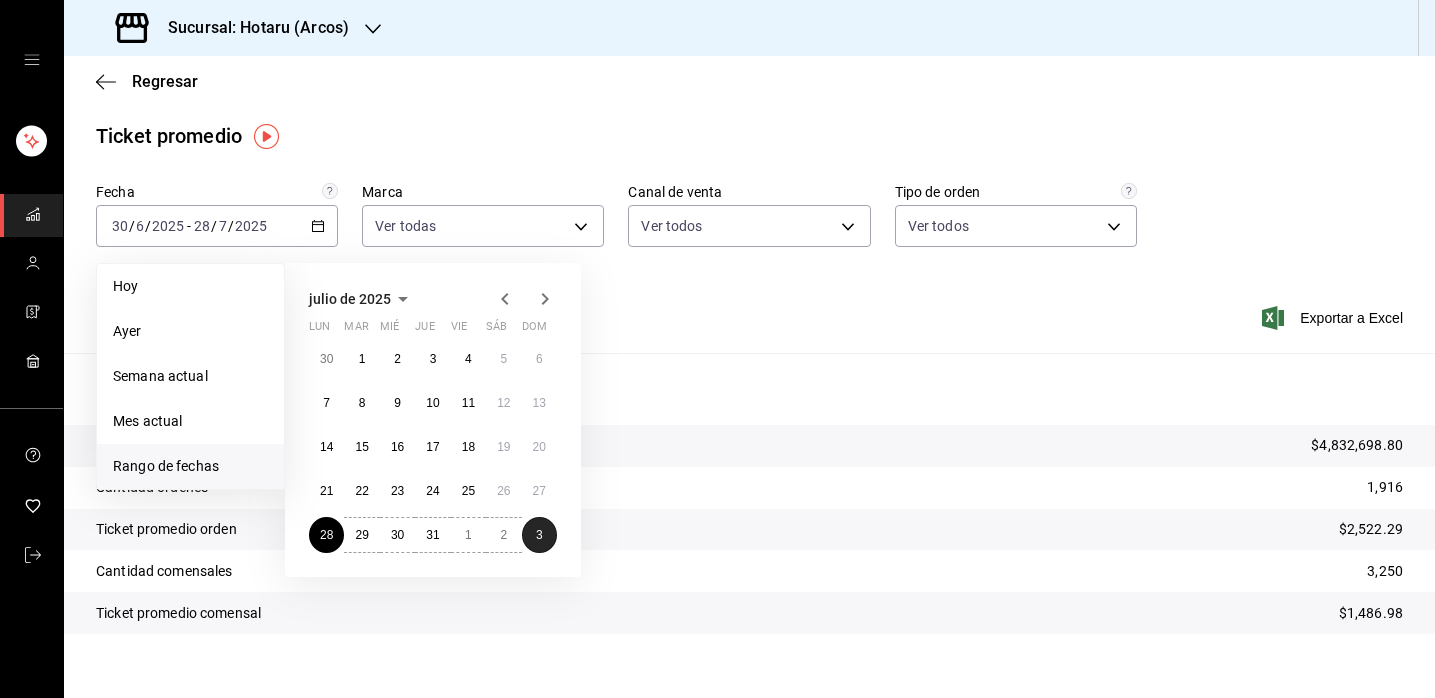 click on "3" at bounding box center (539, 535) 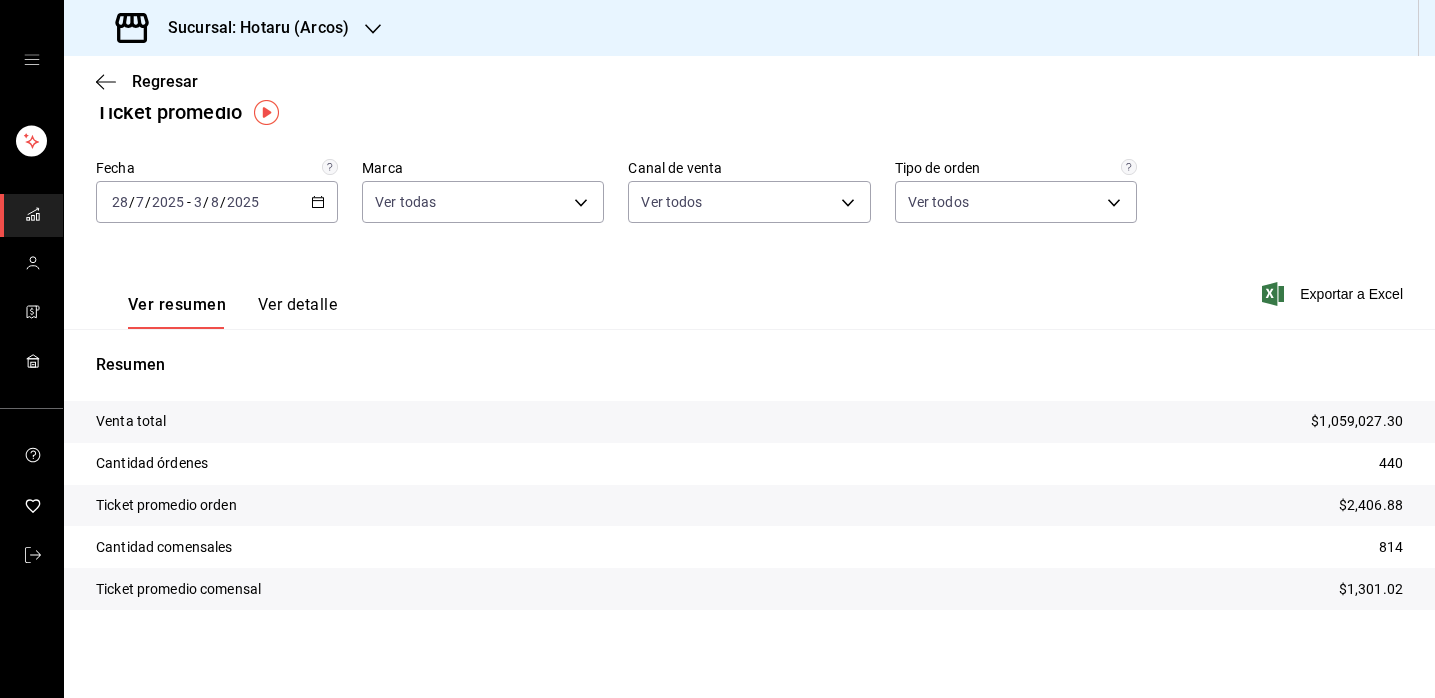 scroll, scrollTop: 26, scrollLeft: 0, axis: vertical 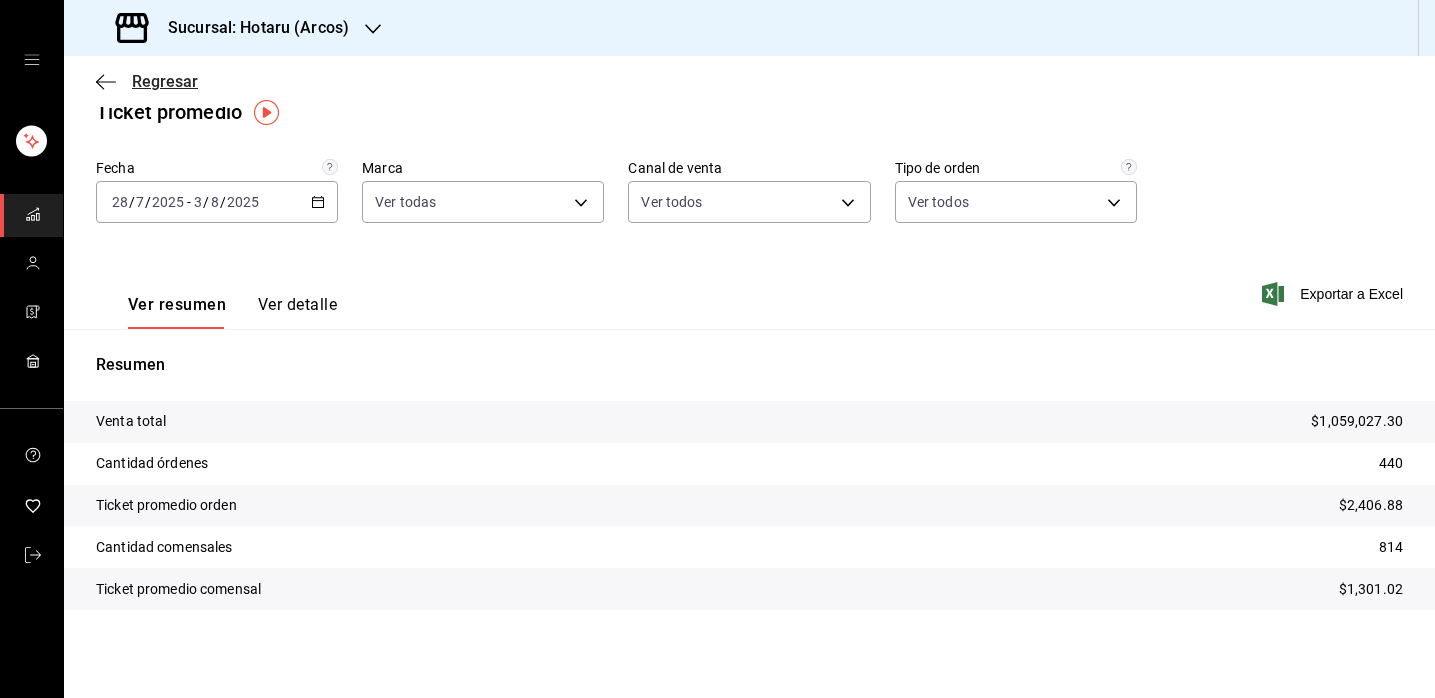 click 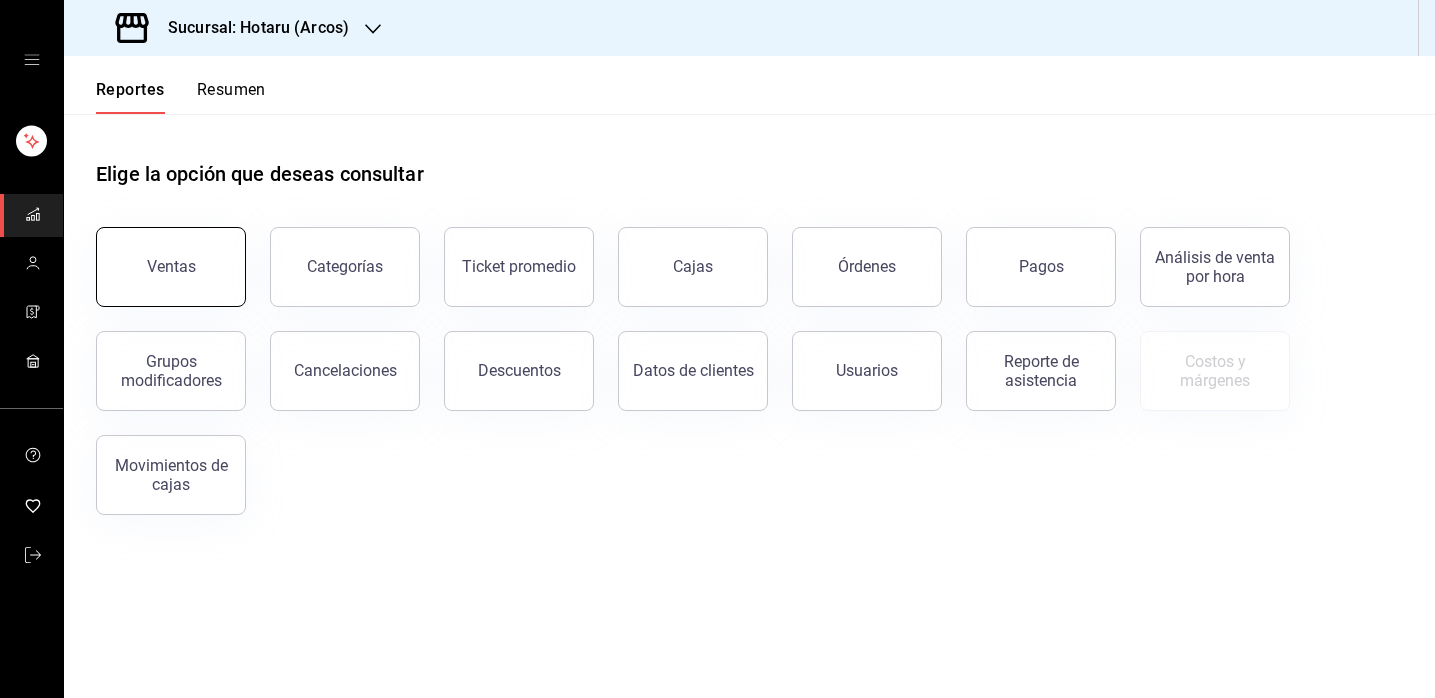click on "Ventas" at bounding box center (171, 267) 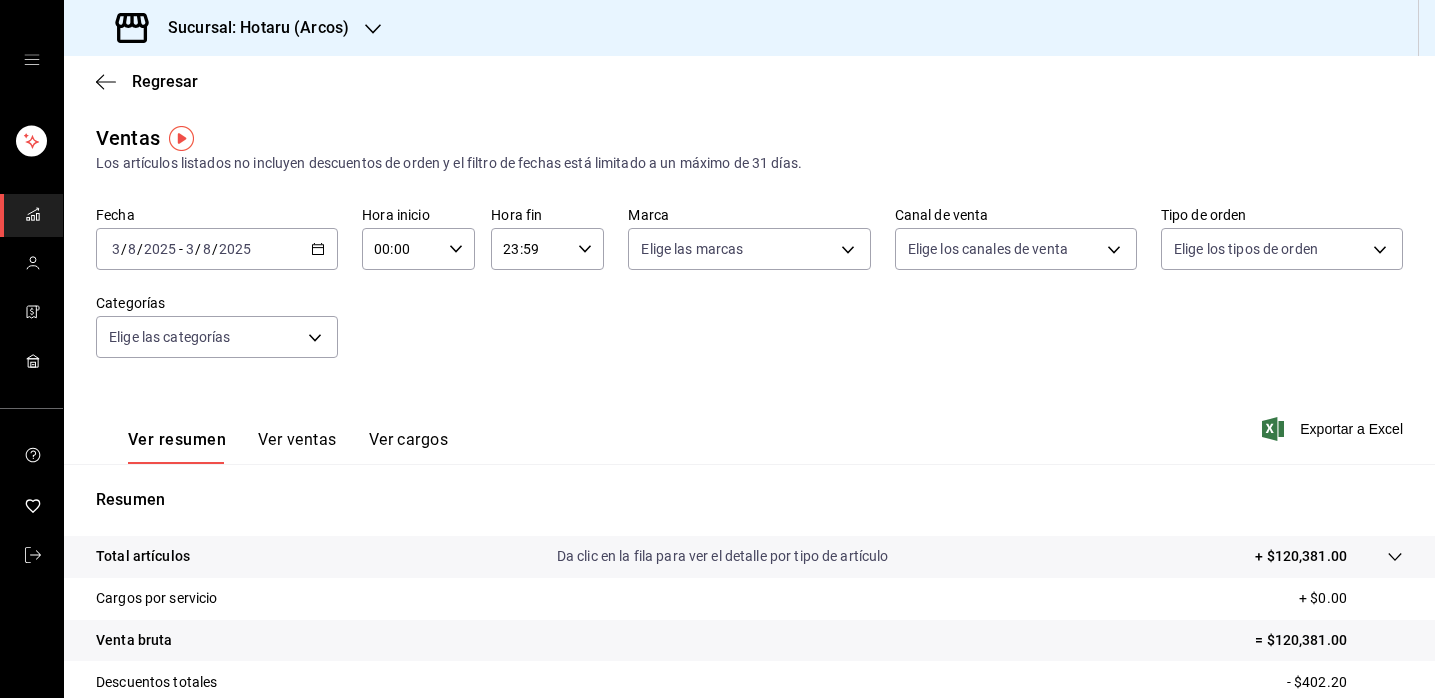 click on "2025-08-03 3 / 8 / 2025 - 2025-08-03 3 / 8 / 2025" at bounding box center (217, 249) 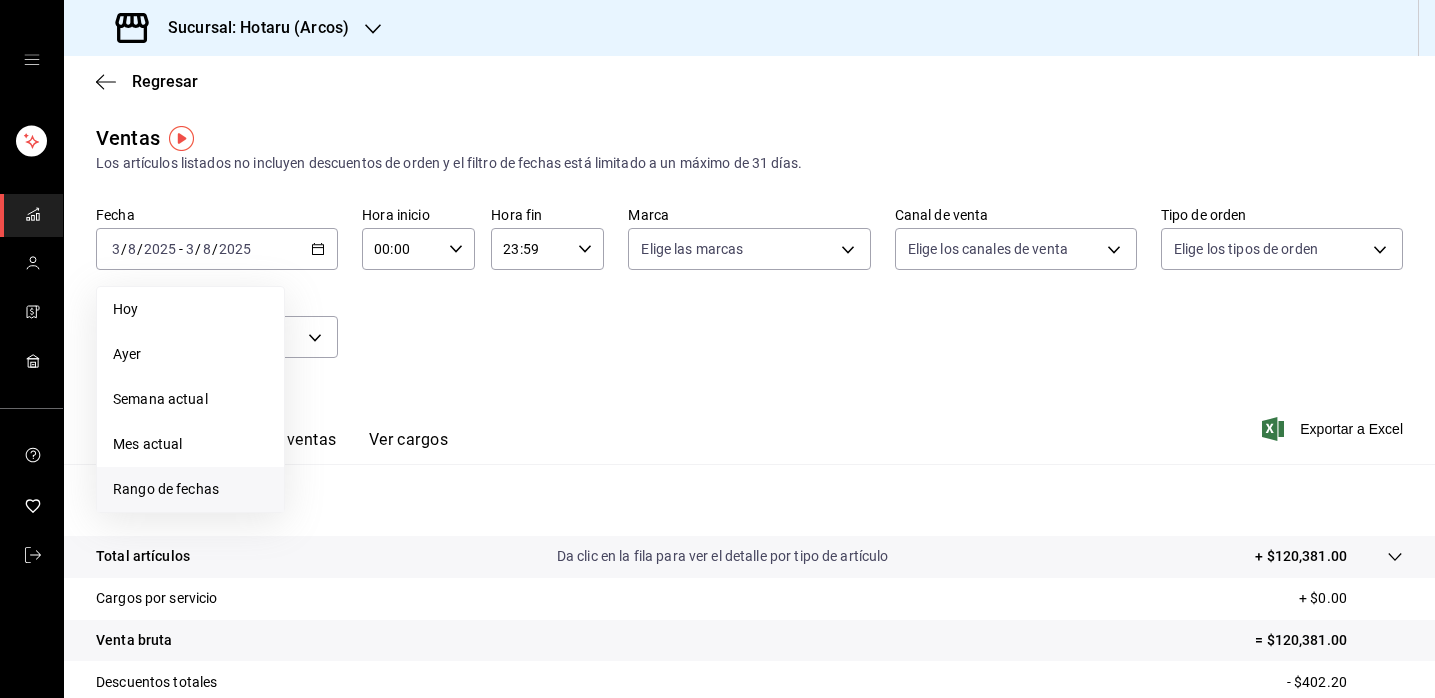 click on "Rango de fechas" at bounding box center [190, 489] 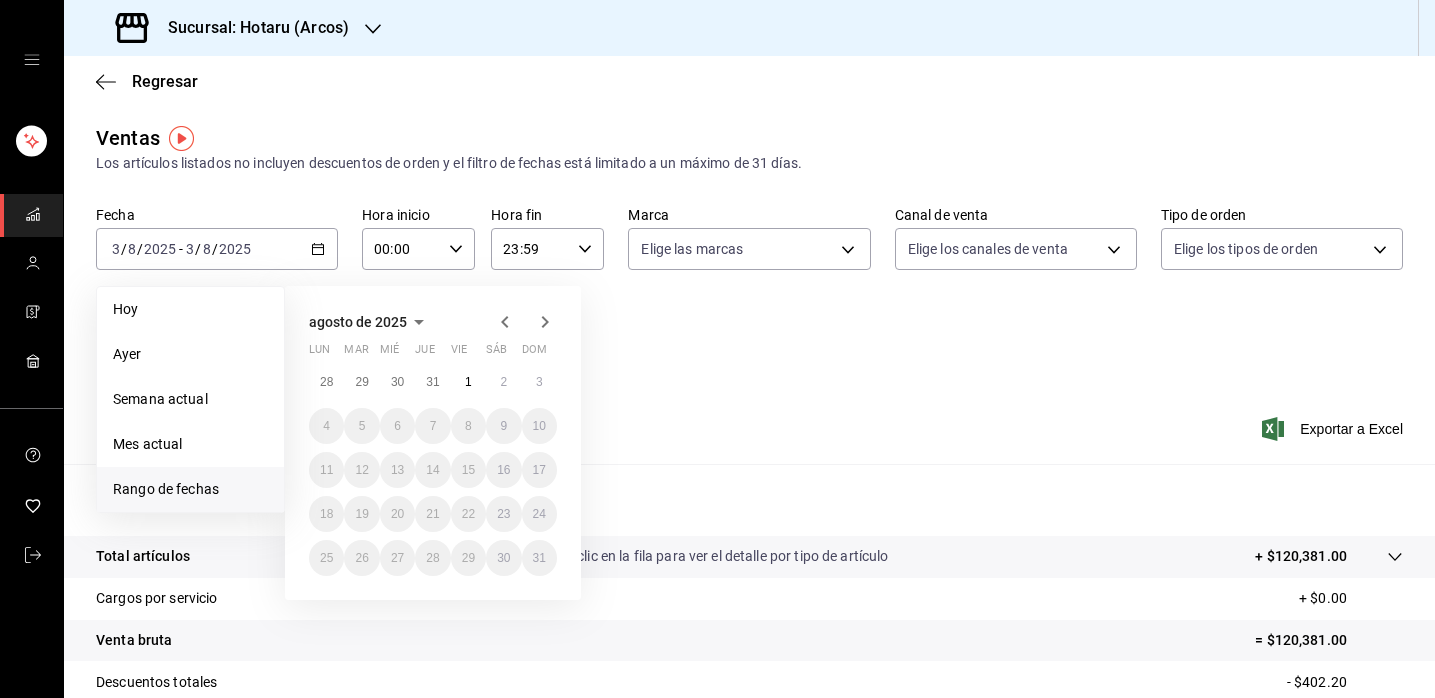 click 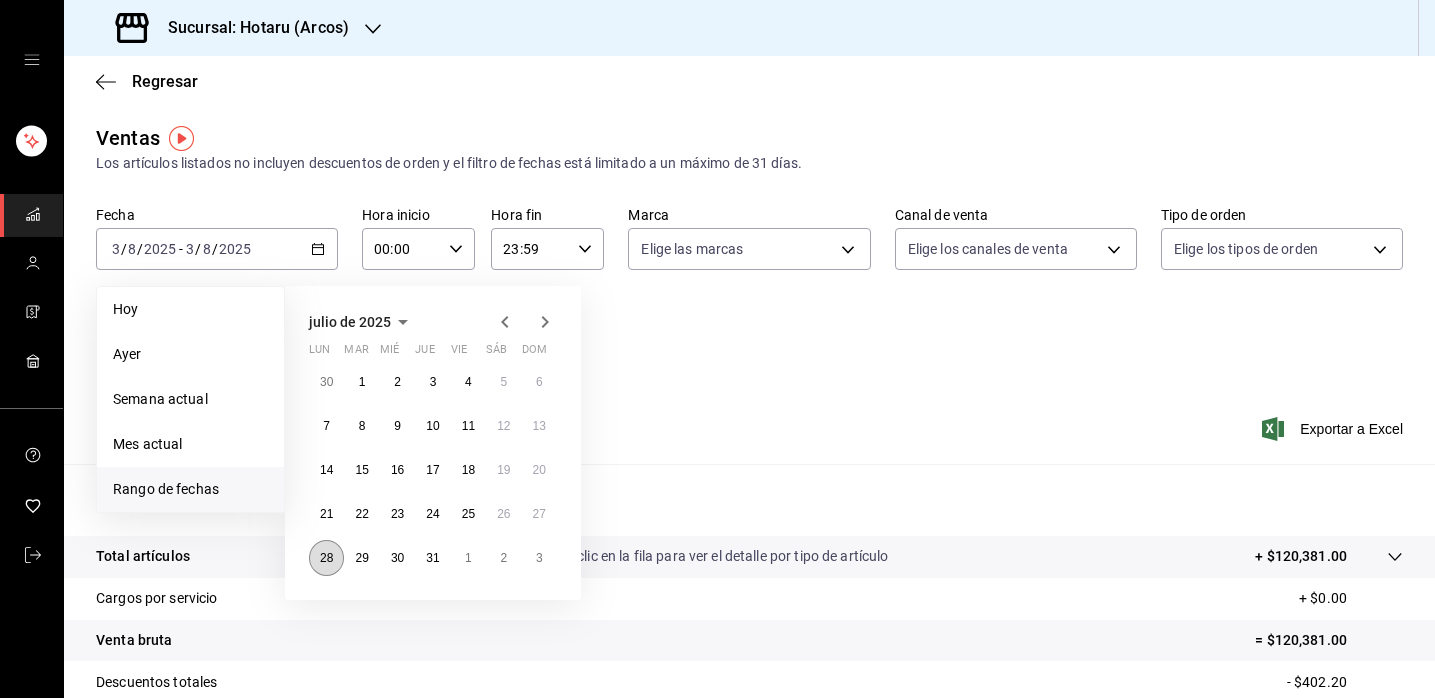 click on "28" at bounding box center (326, 558) 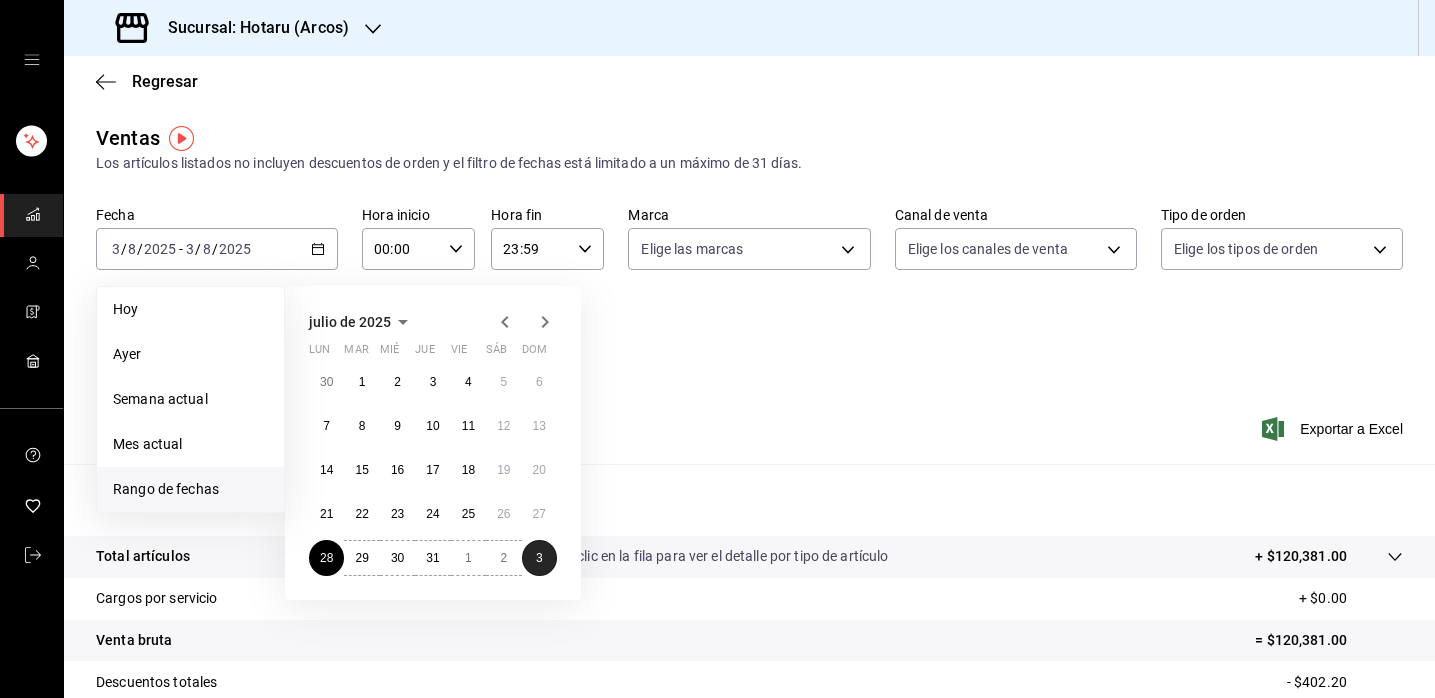 click on "3" at bounding box center [539, 558] 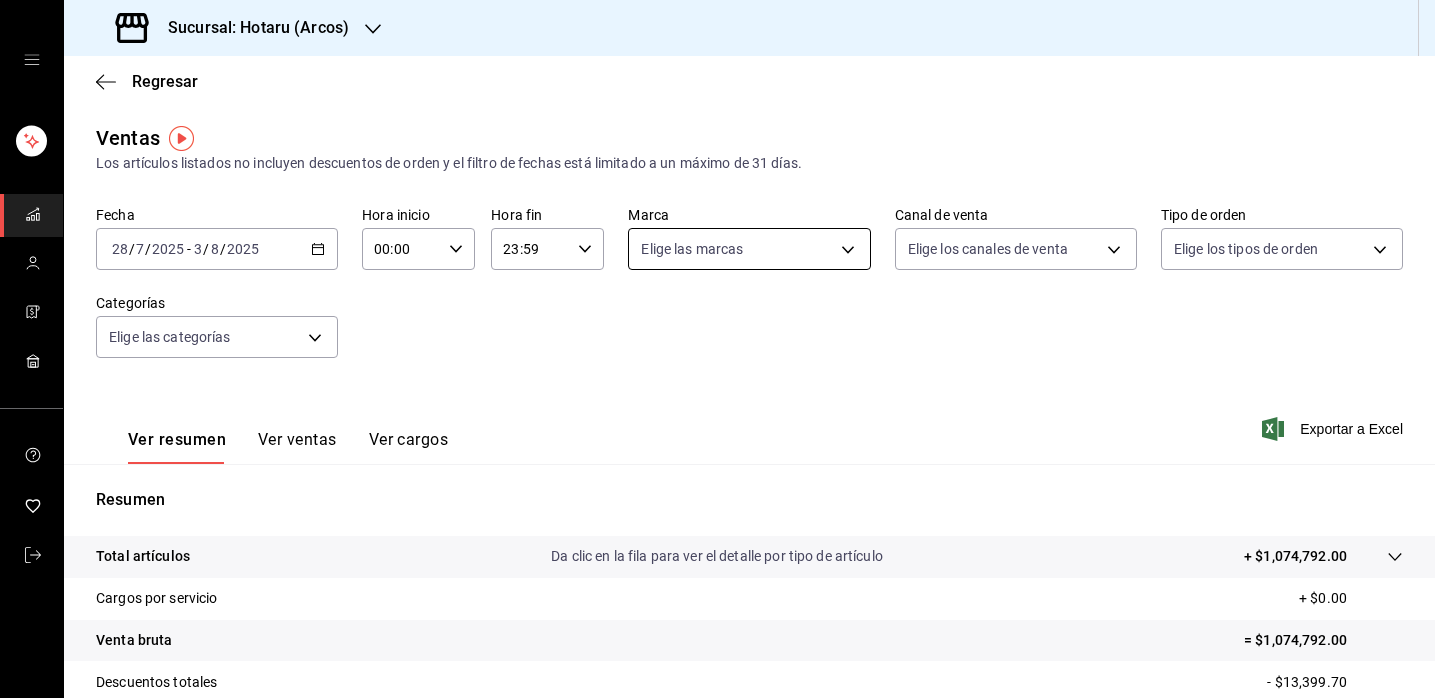 click on "Sucursal: Hotaru ([CITY]) Regresar Ventas Los artículos listados no incluyen descuentos de orden y el filtro de fechas está limitado a un máximo de 31 días. Fecha [DATE] [DATE] - [DATE] [DATE] Hora inicio 00:00 Hora inicio Hora fin 23:59 Hora fin Marca Elige las marcas Canal de venta Elige los canales de venta Tipo de orden Elige los tipos de orden Categorías Elige las categorías Ver resumen Ver ventas Ver cargos Exportar a Excel Resumen Total artículos Da clic en la fila para ver el detalle por tipo de artículo + [PRICE] Cargos por servicio + [PRICE] Venta bruta = [PRICE] Descuentos totales - [PRICE] Certificados de regalo - [PRICE] Venta total = [PRICE] Impuestos - [PRICE] Venta neta = [PRICE] GANA 1 MES GRATIS EN TU SUSCRIPCIÓN AQUÍ Ver video tutorial Ir a video Visitar centro de ayuda ([PHONE]) [EMAIL] Visitar centro de ayuda ([PHONE]) [EMAIL]" at bounding box center (717, 349) 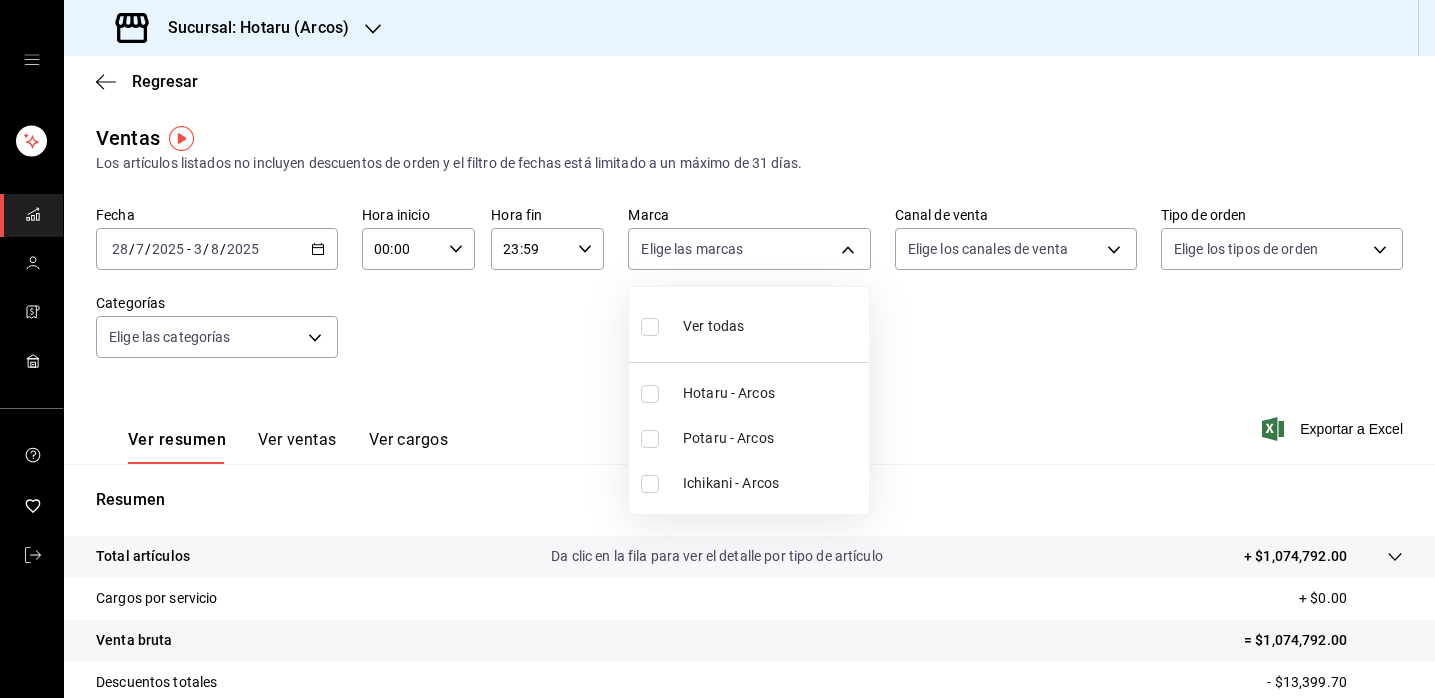 click at bounding box center [650, 439] 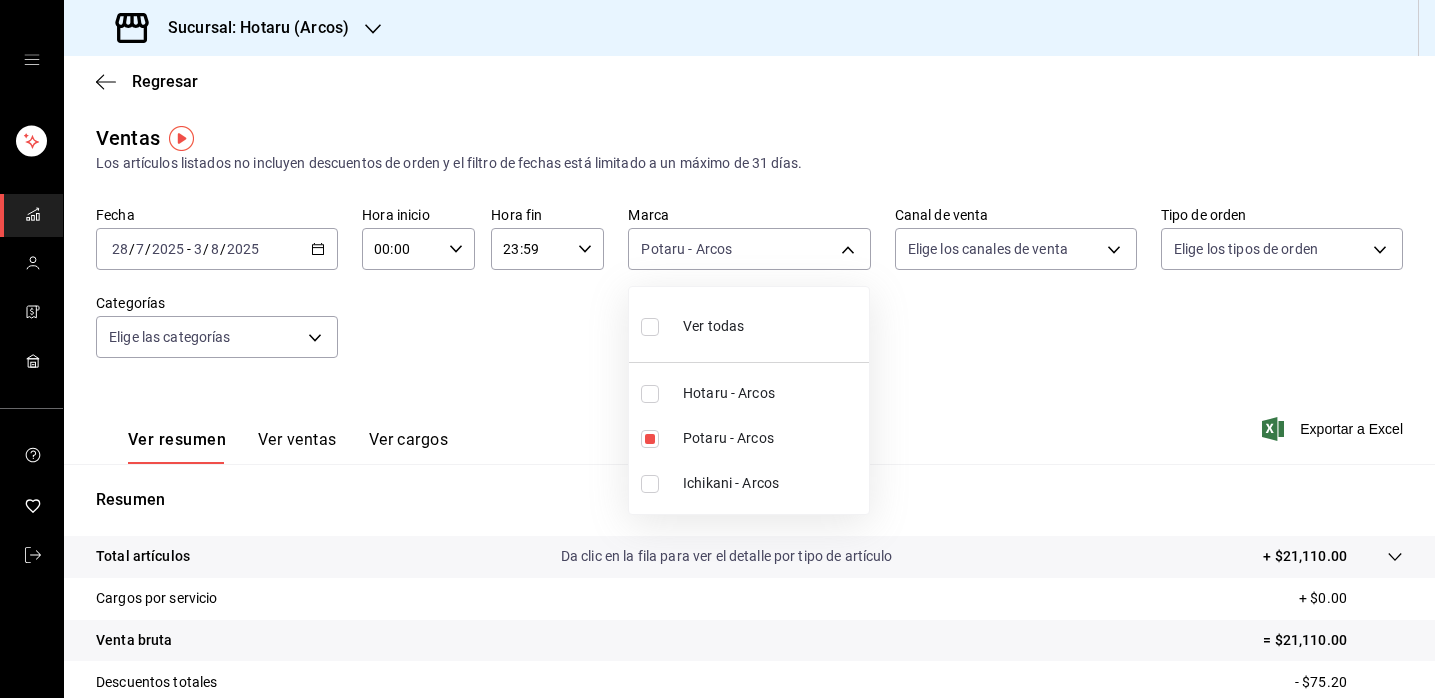 click at bounding box center [717, 349] 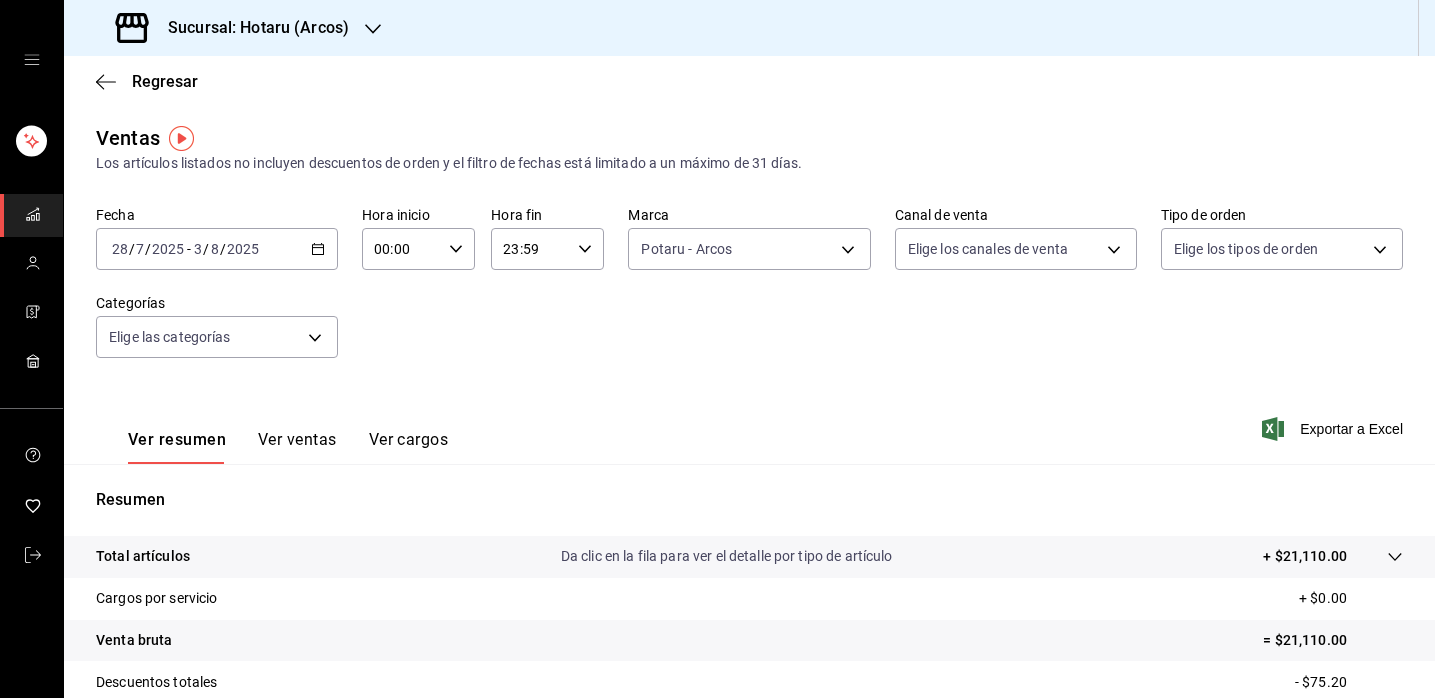 click on "Ver resumen Ver ventas Ver cargos Exportar a Excel" at bounding box center [749, 423] 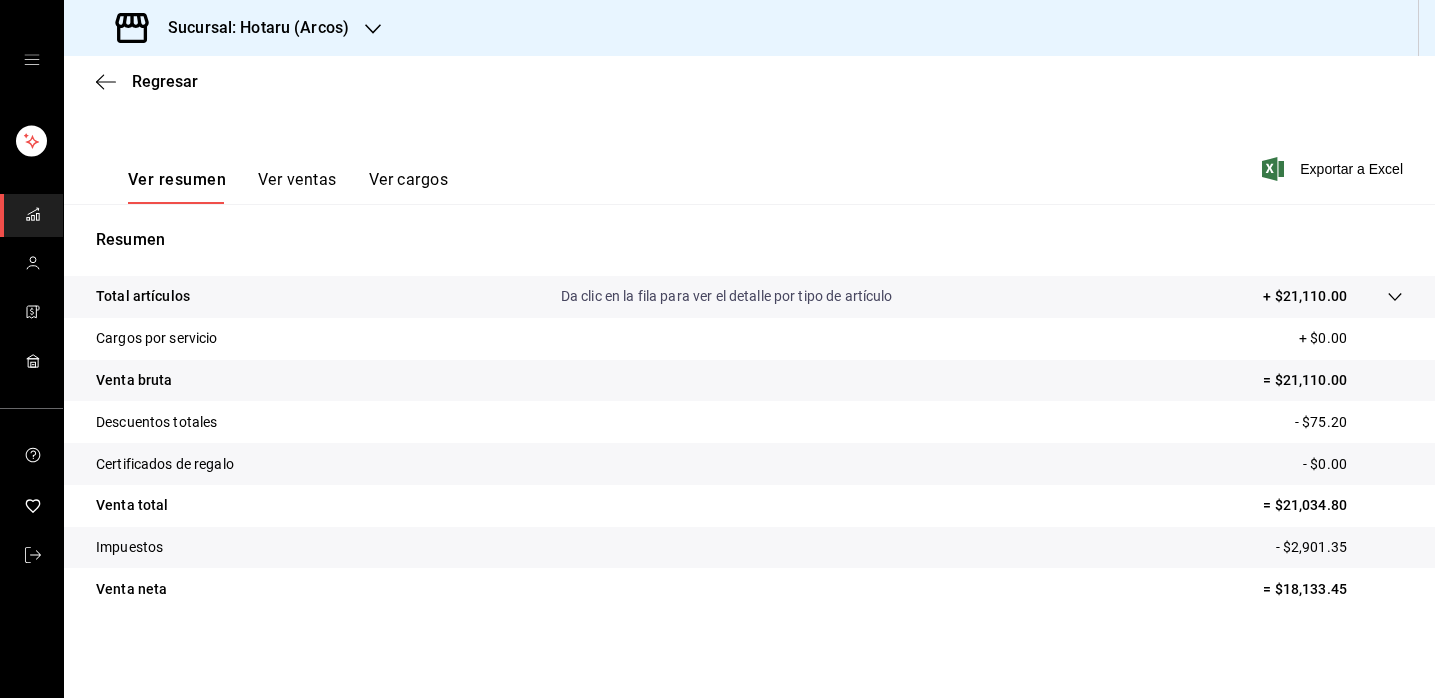 scroll, scrollTop: 260, scrollLeft: 0, axis: vertical 